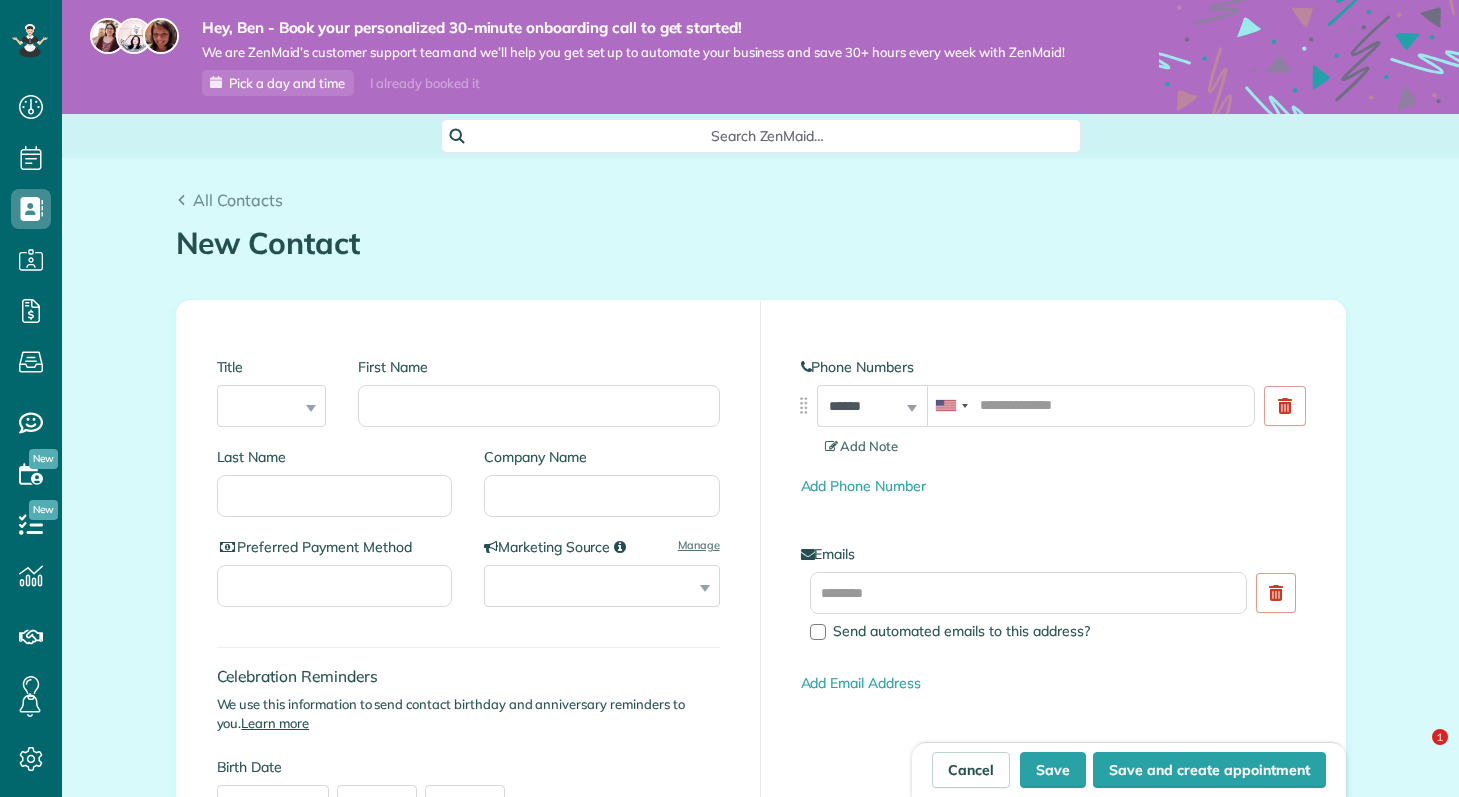 scroll, scrollTop: 0, scrollLeft: 0, axis: both 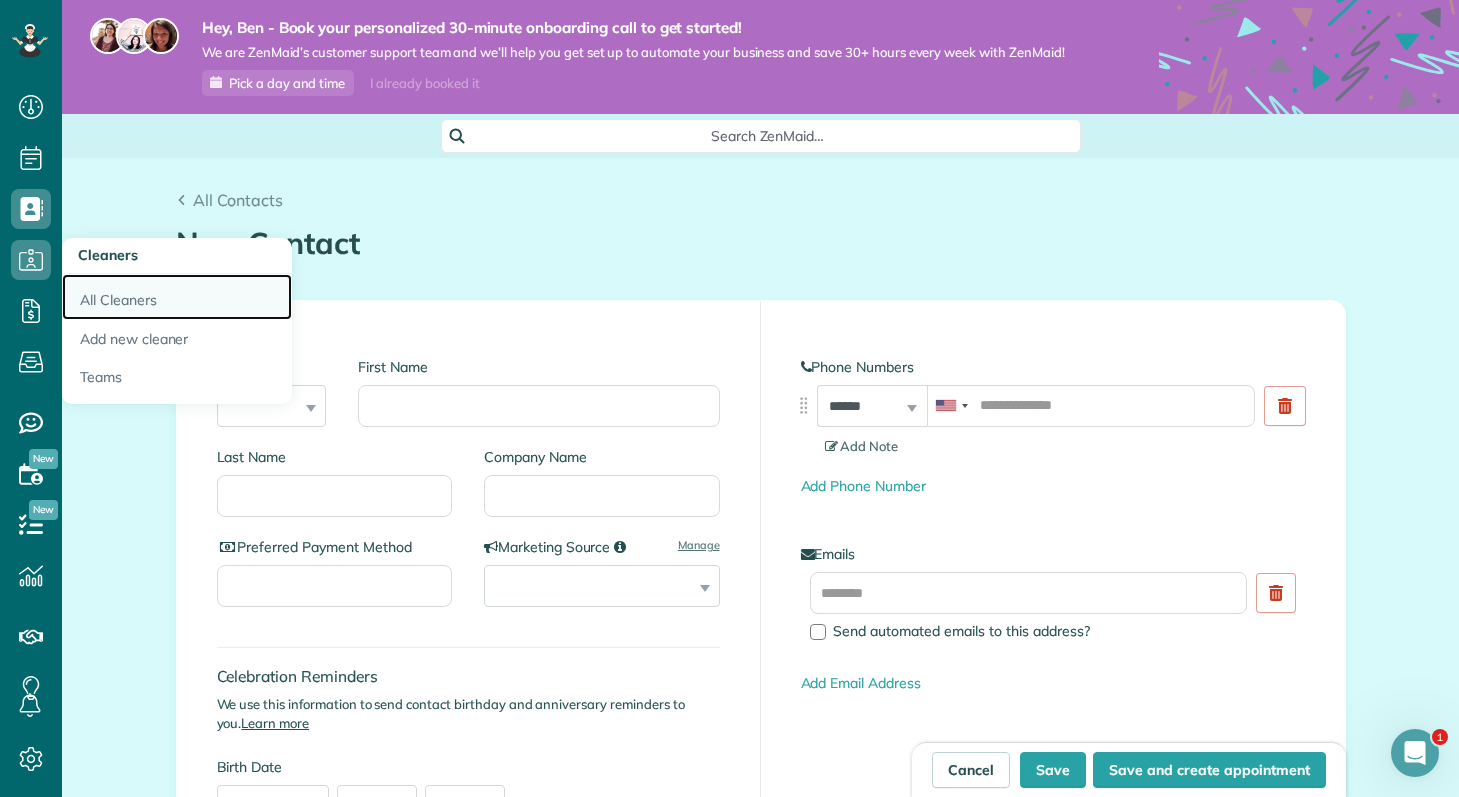 click on "All Cleaners" at bounding box center [177, 297] 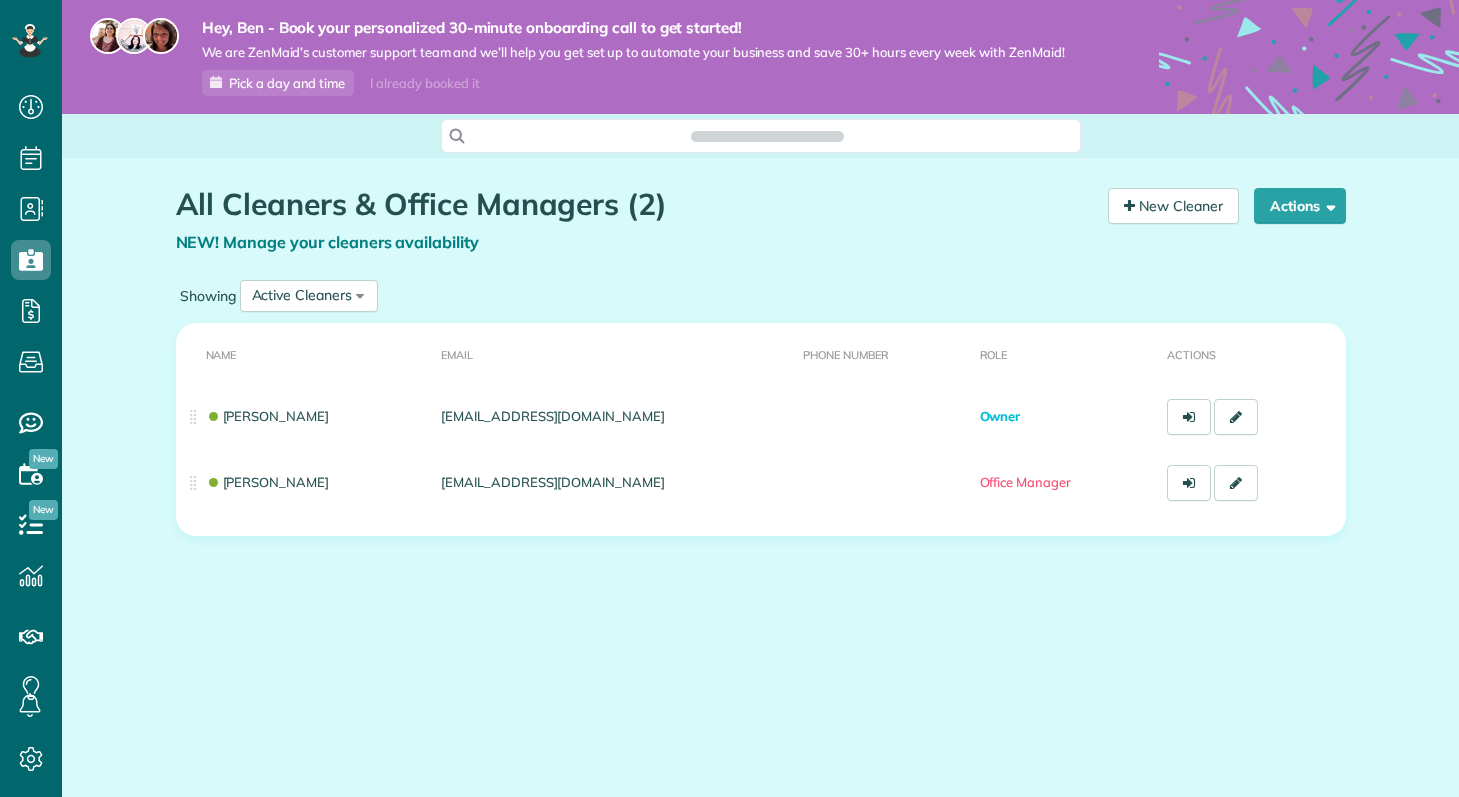 scroll, scrollTop: 0, scrollLeft: 0, axis: both 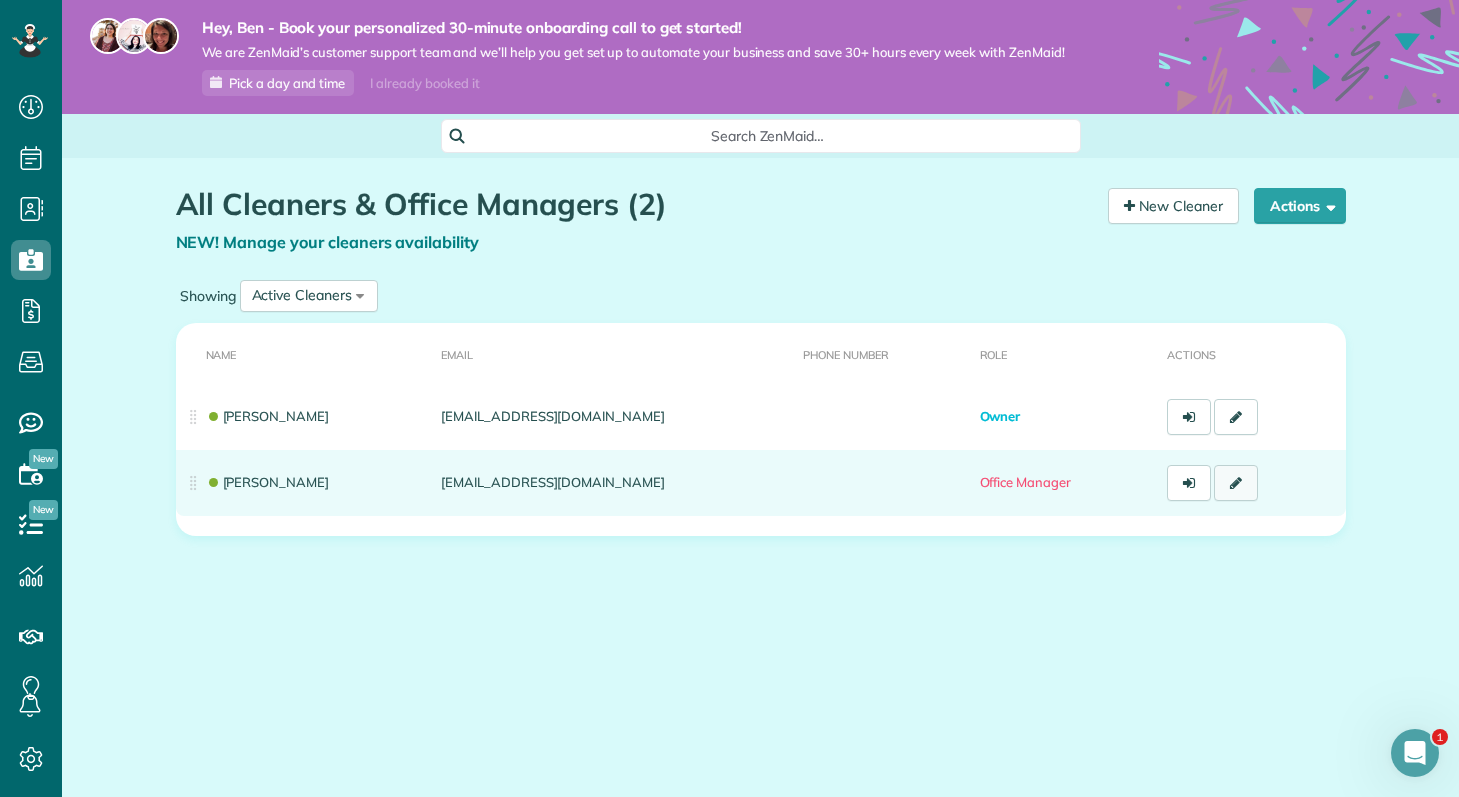 click at bounding box center [1236, 483] 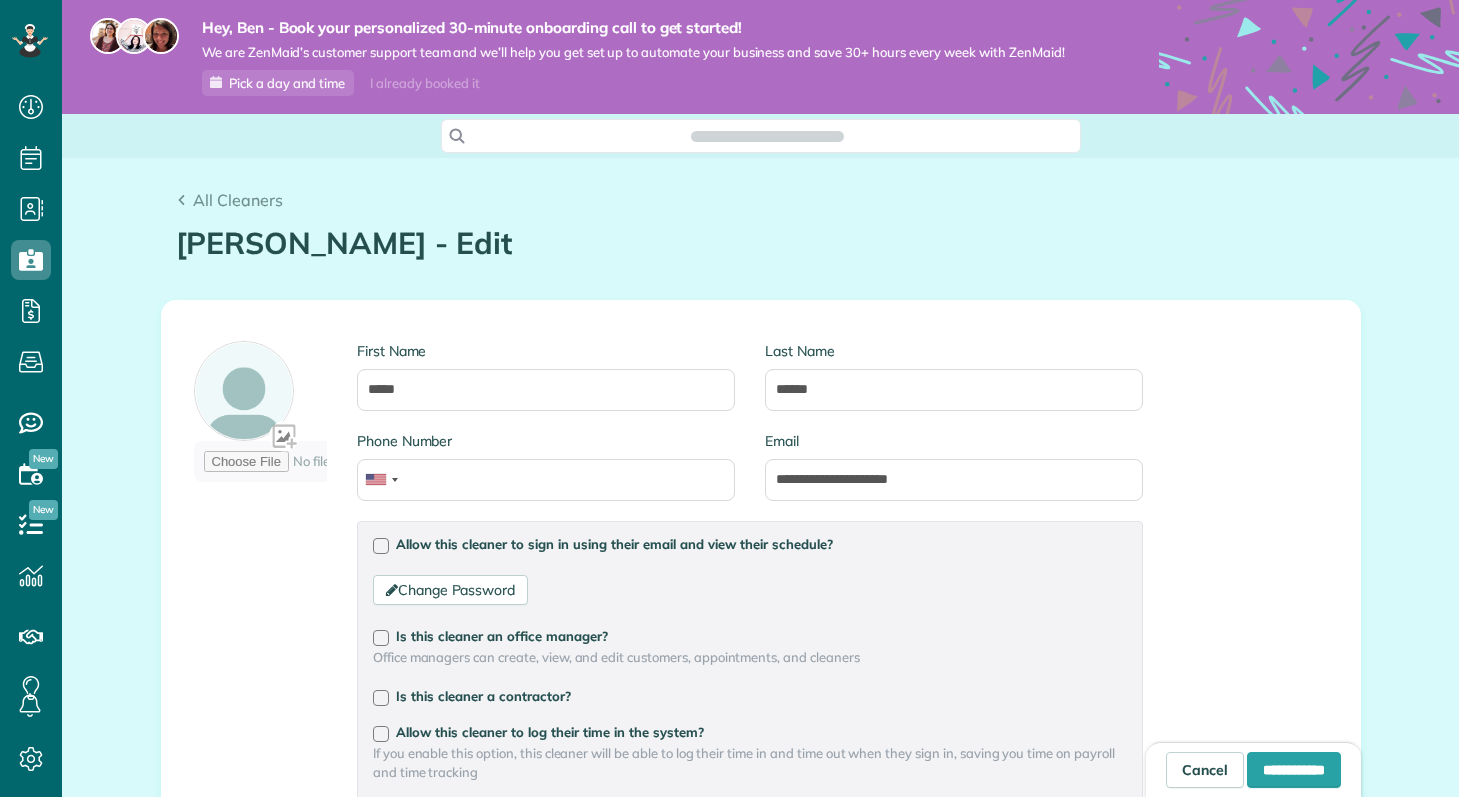 scroll, scrollTop: 0, scrollLeft: 0, axis: both 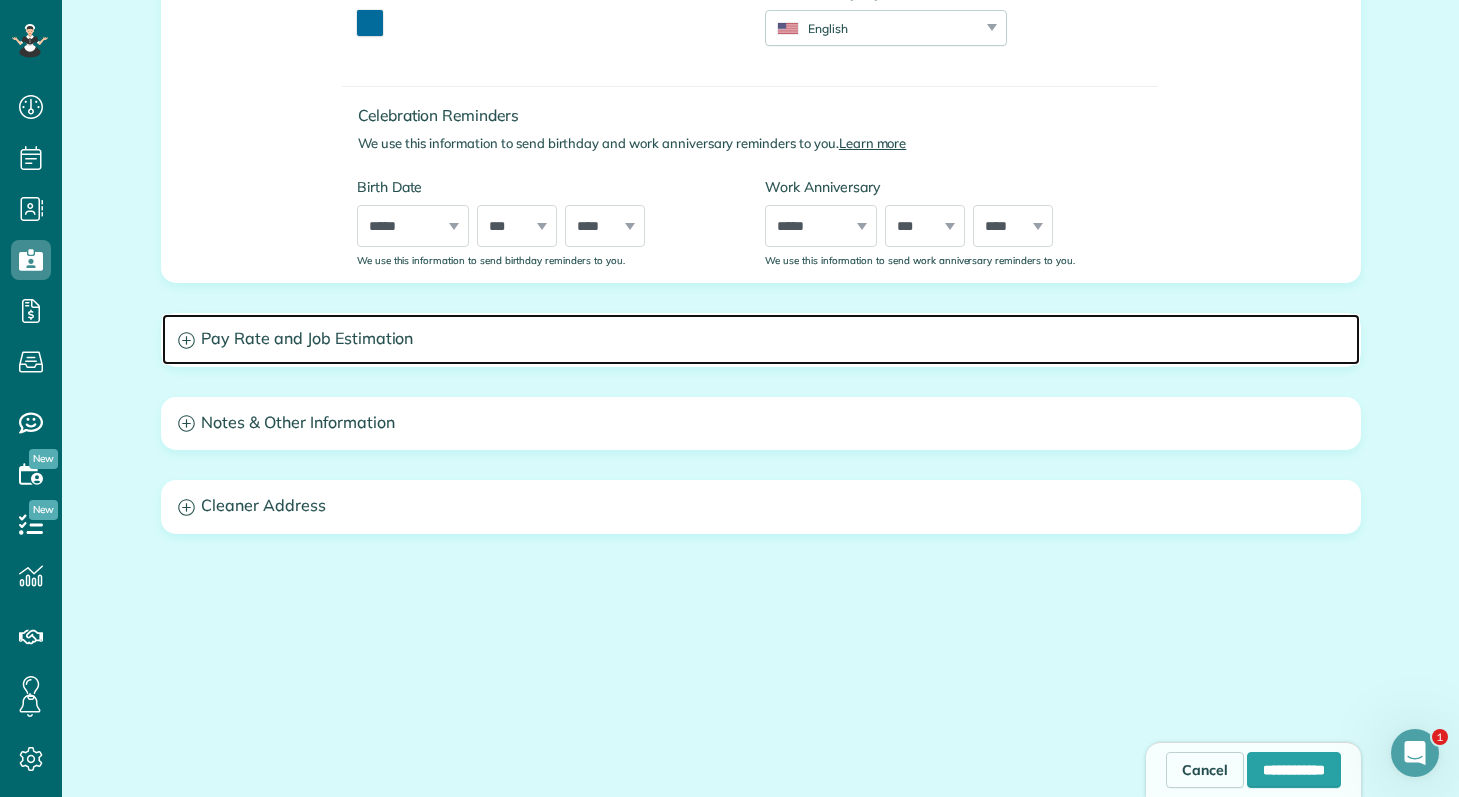 click on "Pay Rate and Job Estimation" at bounding box center [761, 339] 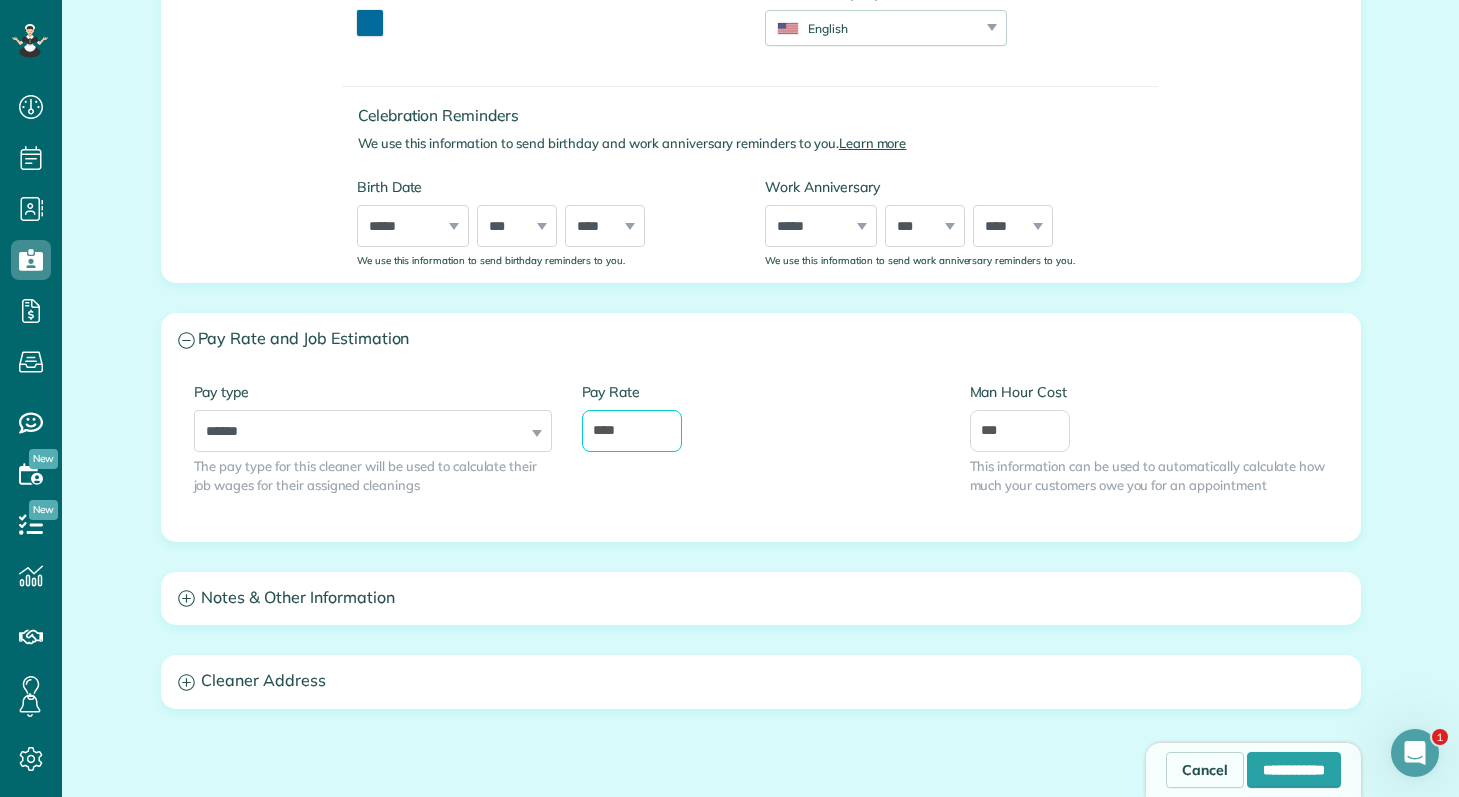 drag, startPoint x: 621, startPoint y: 429, endPoint x: 561, endPoint y: 429, distance: 60 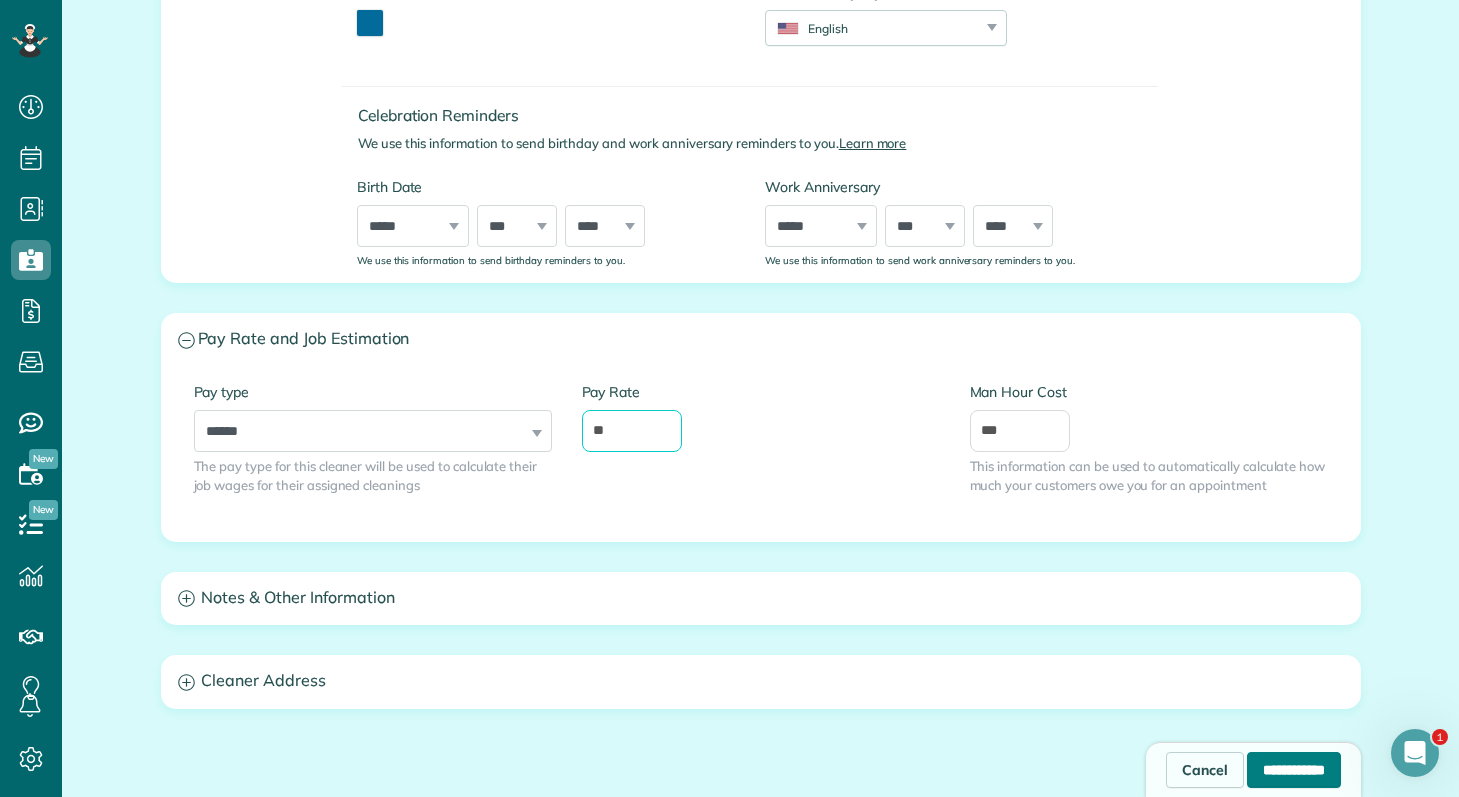 type on "**" 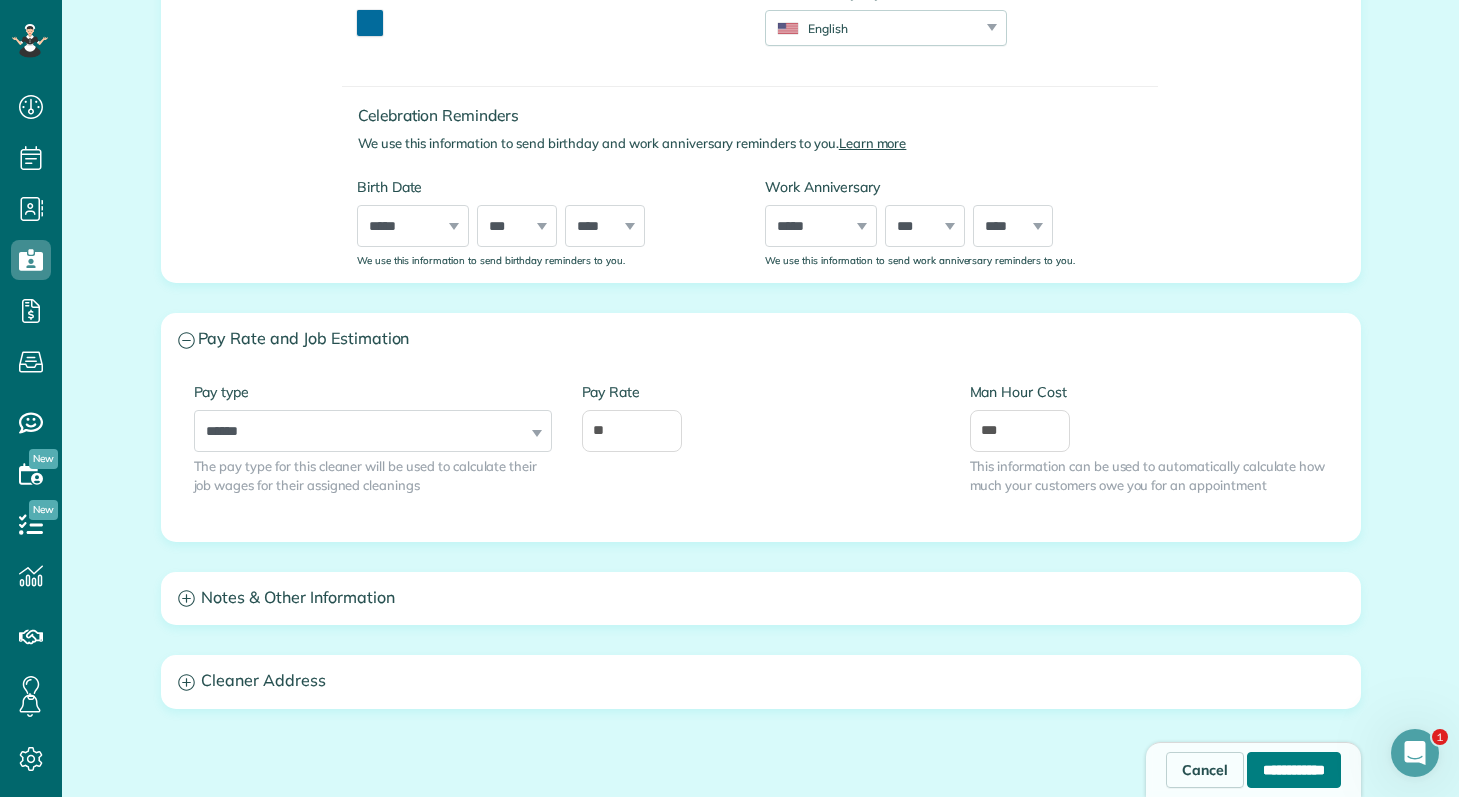 click on "**********" at bounding box center (1294, 770) 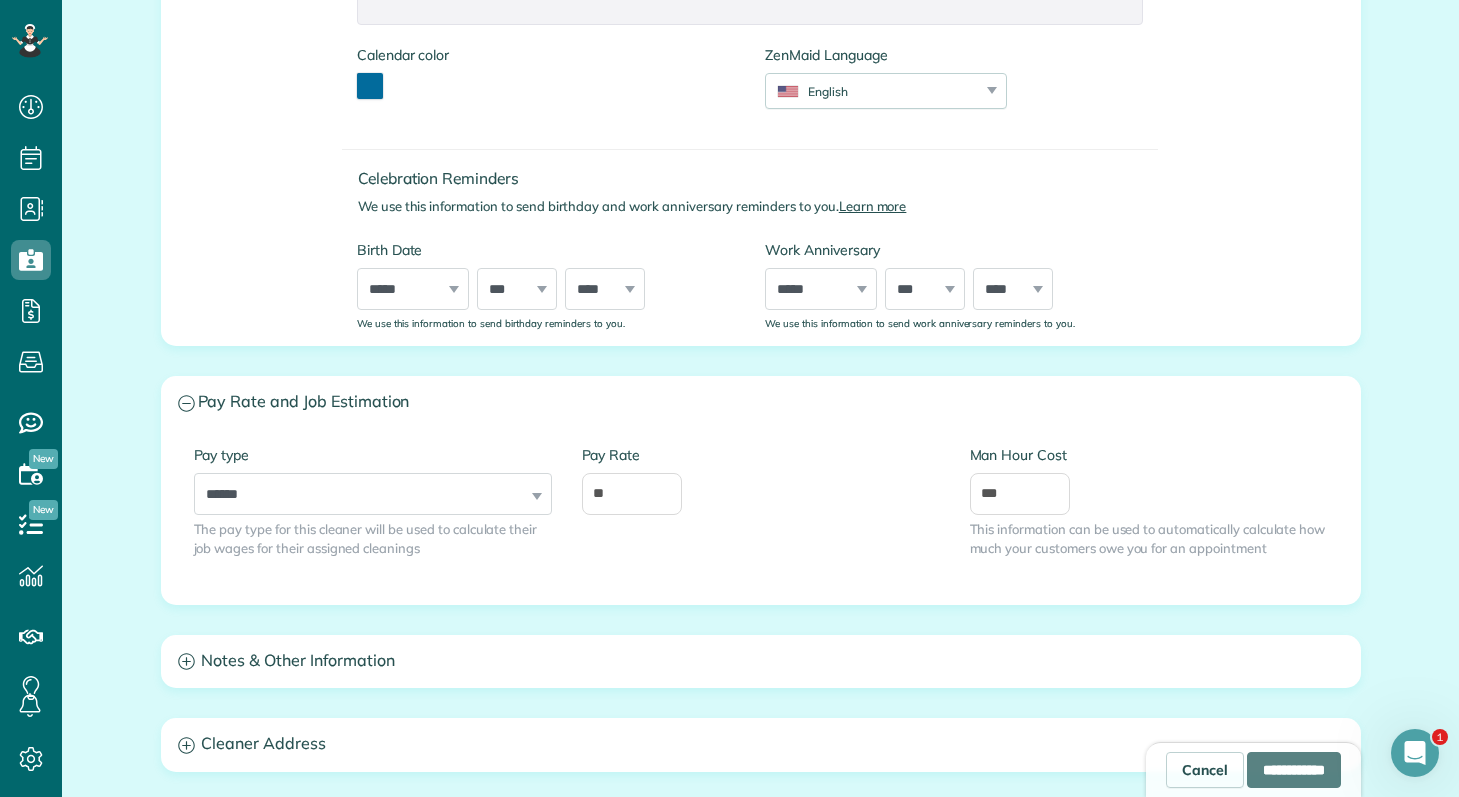 scroll, scrollTop: 945, scrollLeft: 0, axis: vertical 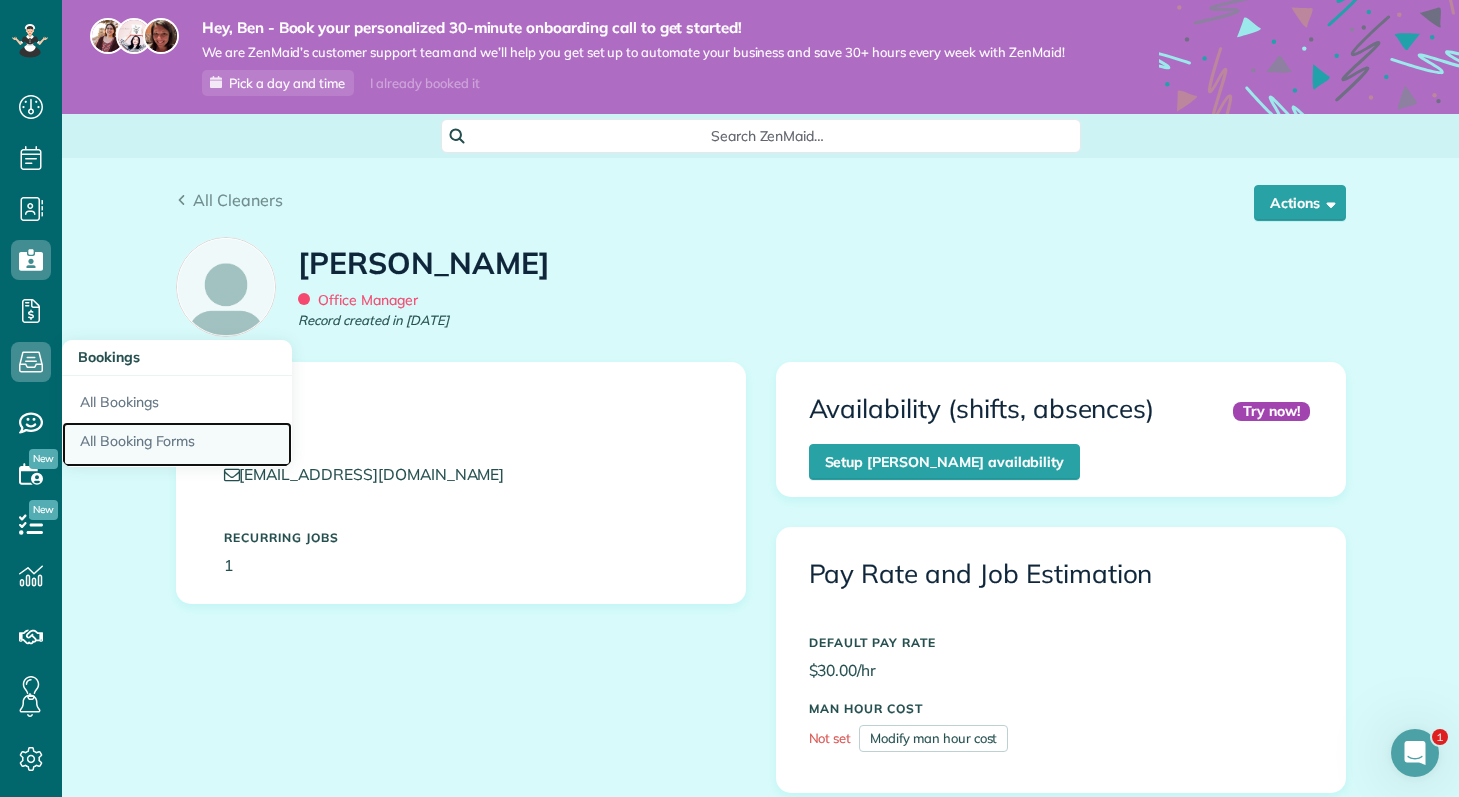 click on "All Booking Forms" at bounding box center [177, 445] 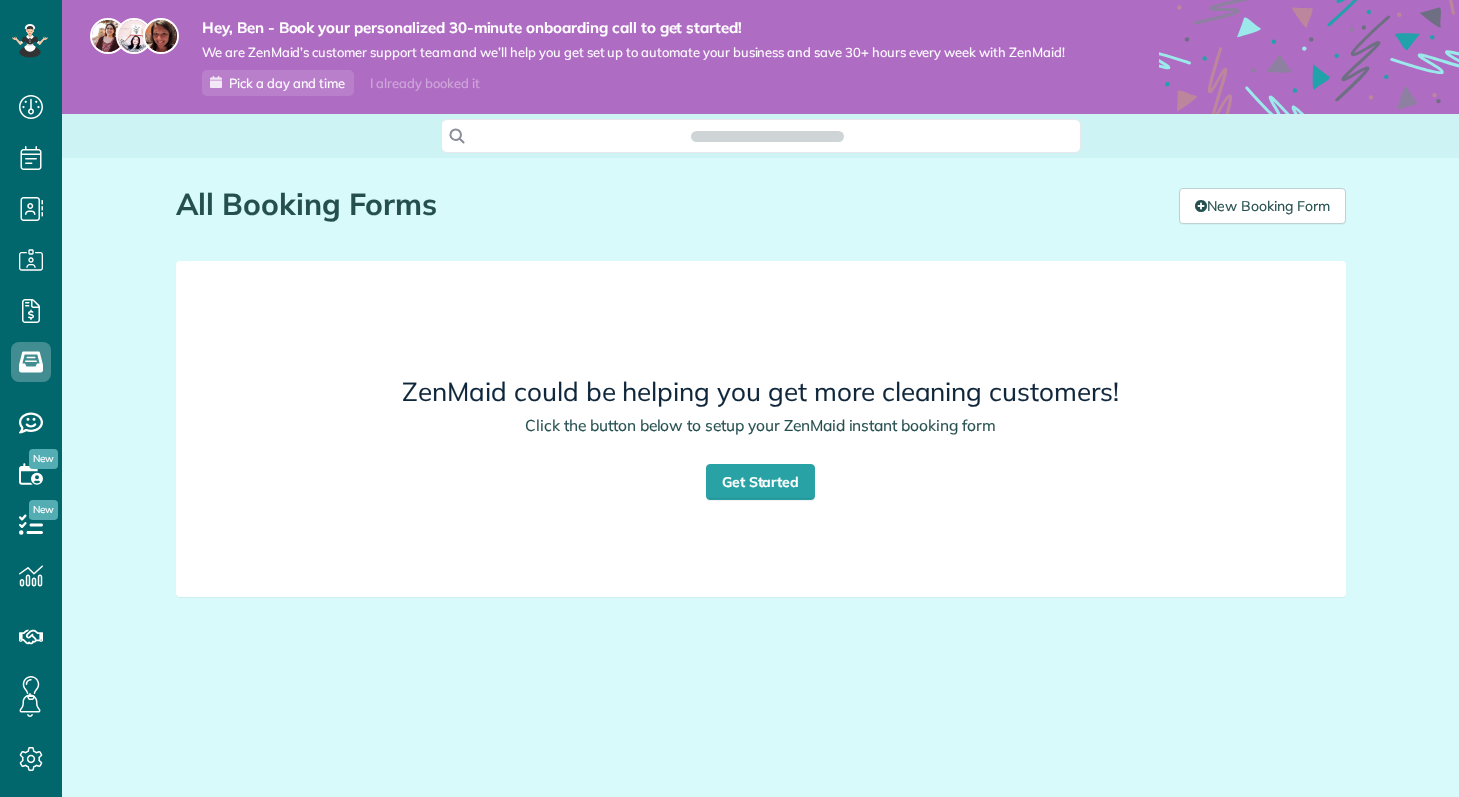 scroll, scrollTop: 0, scrollLeft: 0, axis: both 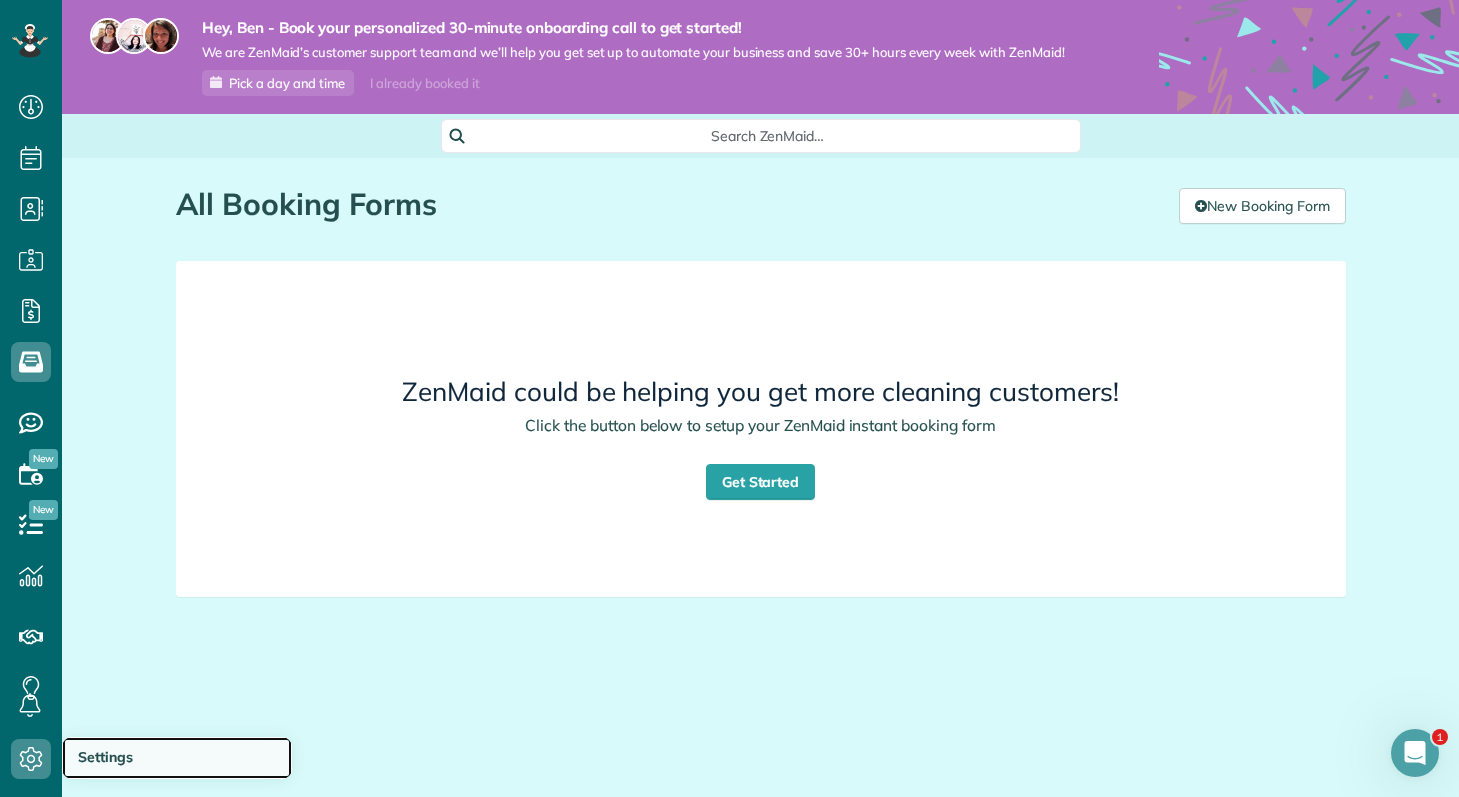 click on "Settings" at bounding box center [105, 757] 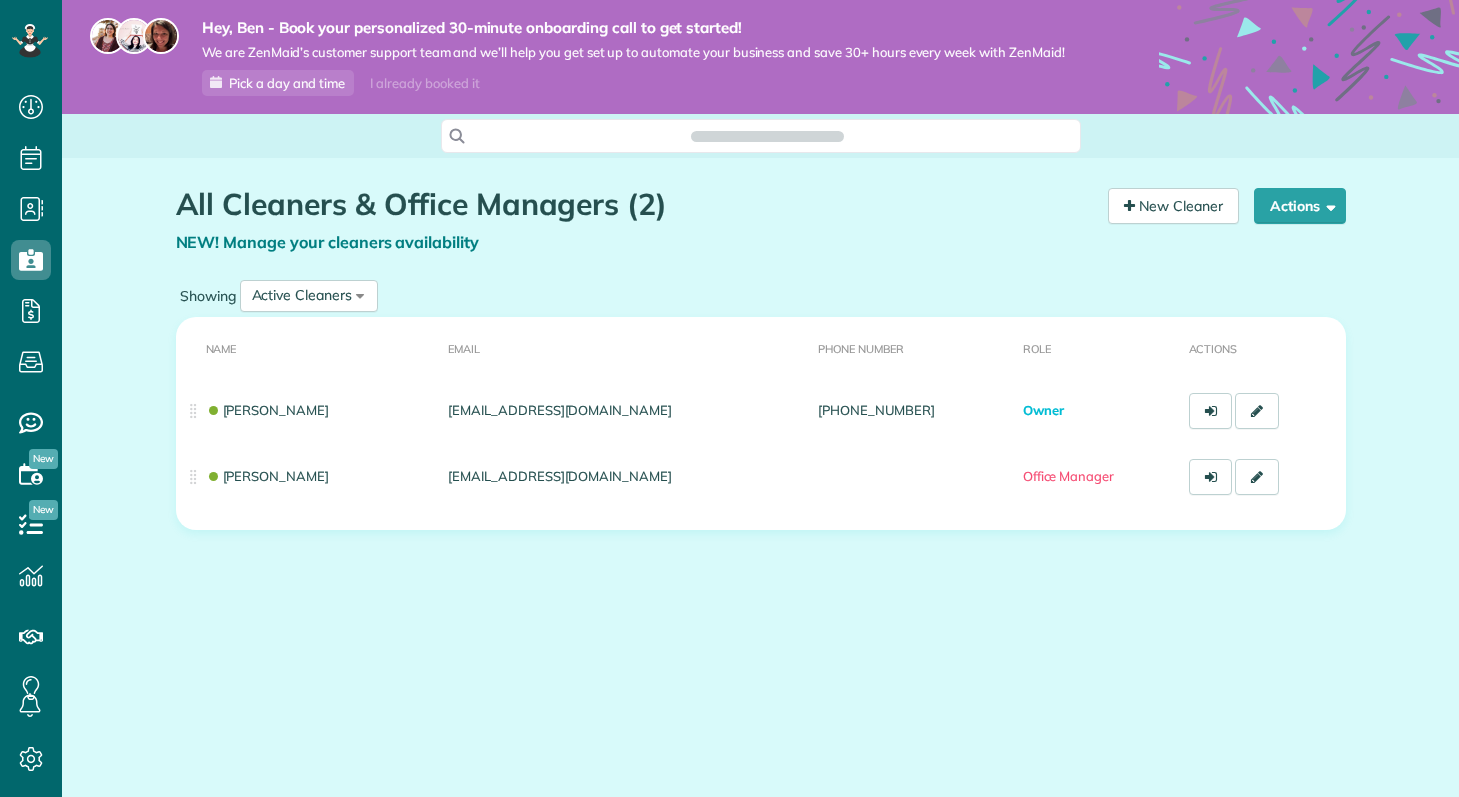 scroll, scrollTop: 0, scrollLeft: 0, axis: both 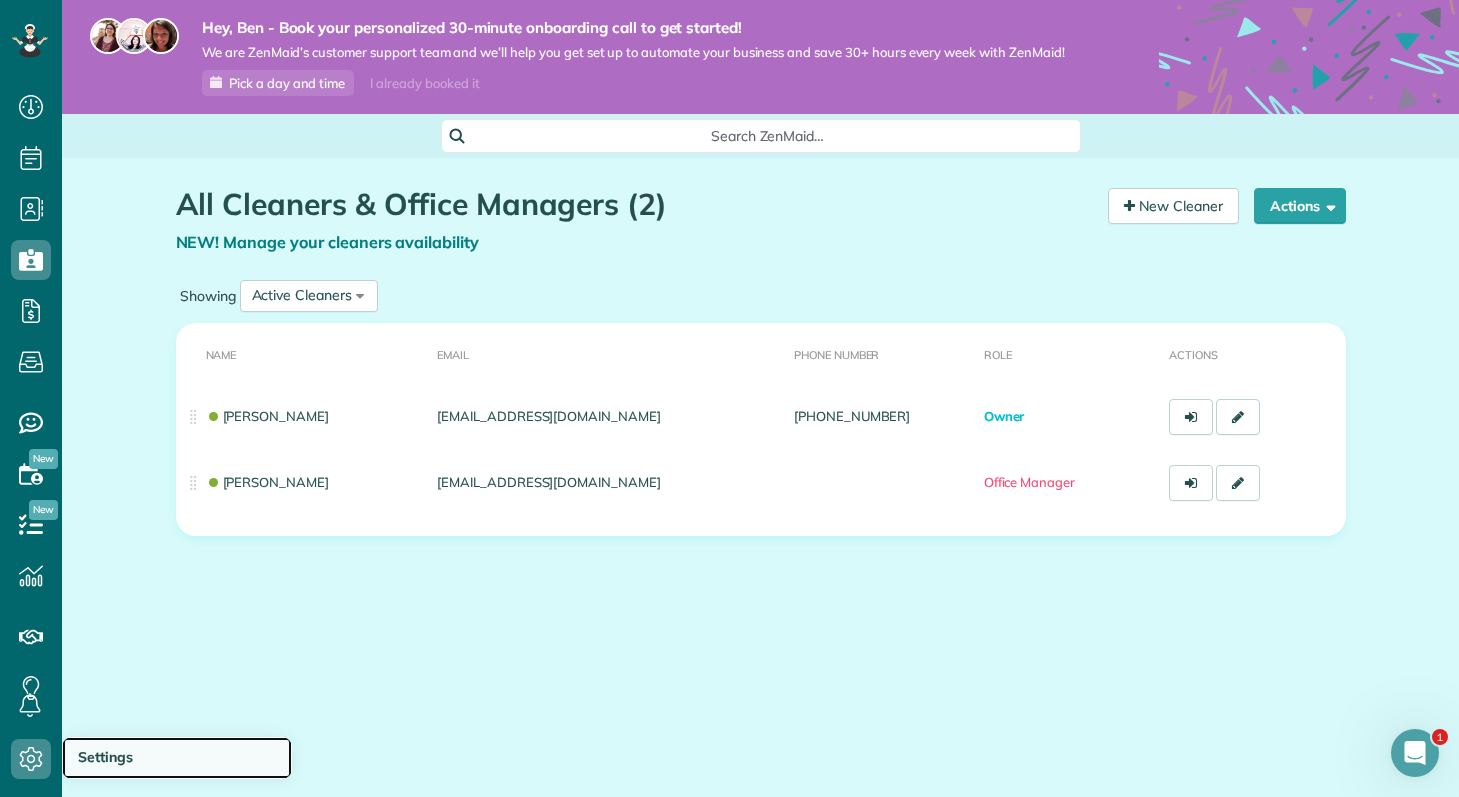 click on "Settings" at bounding box center (105, 757) 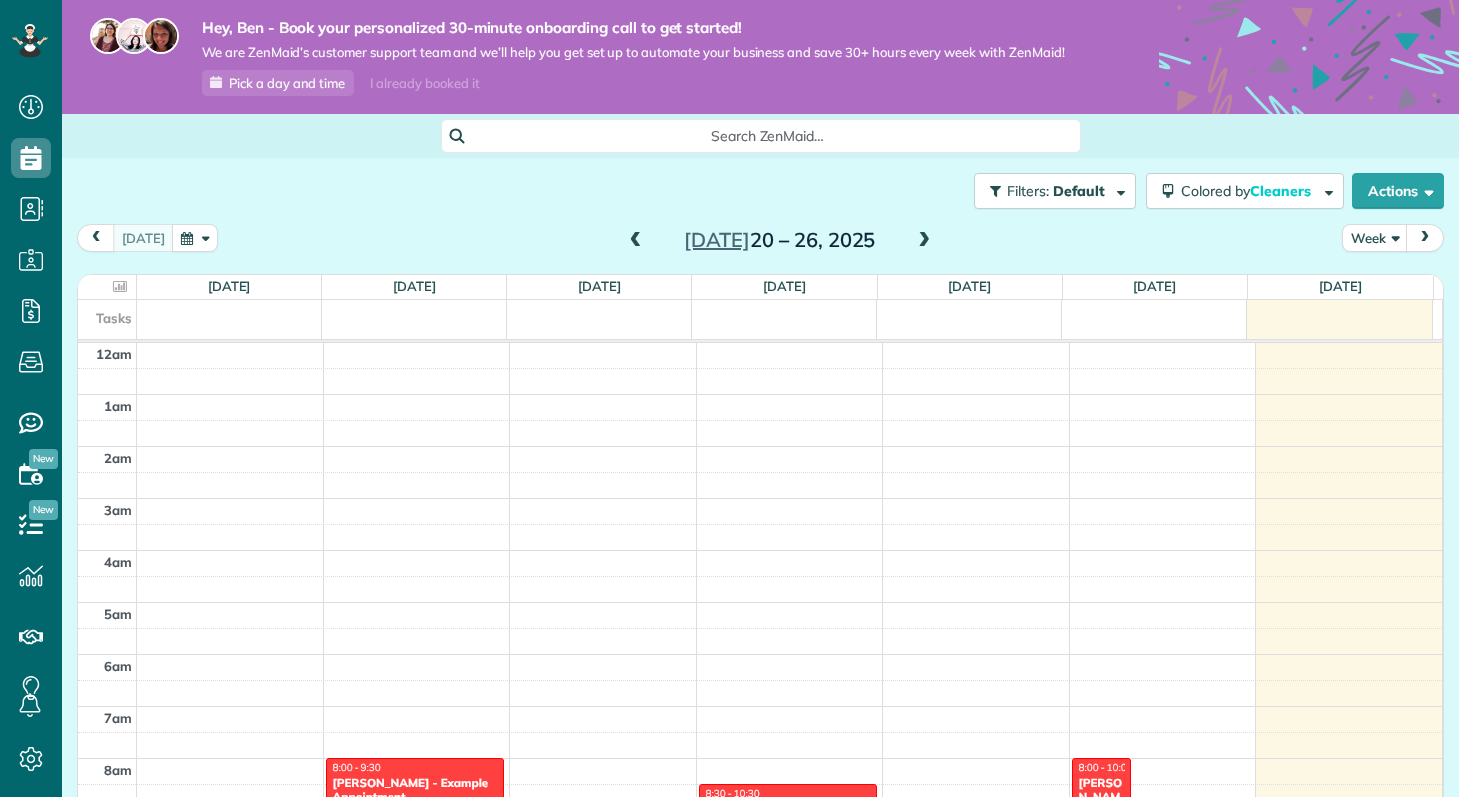 scroll, scrollTop: 0, scrollLeft: 0, axis: both 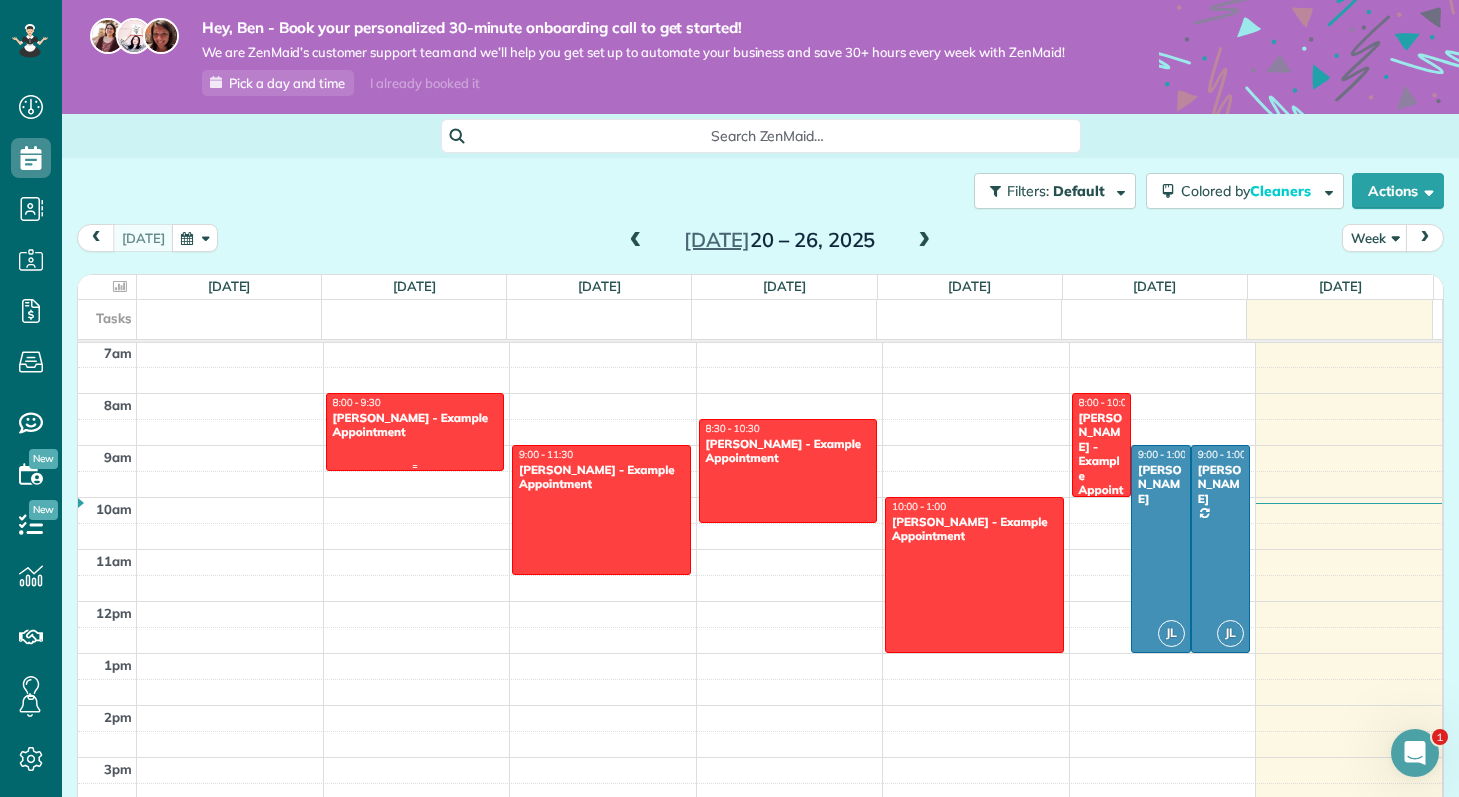 click at bounding box center [415, 432] 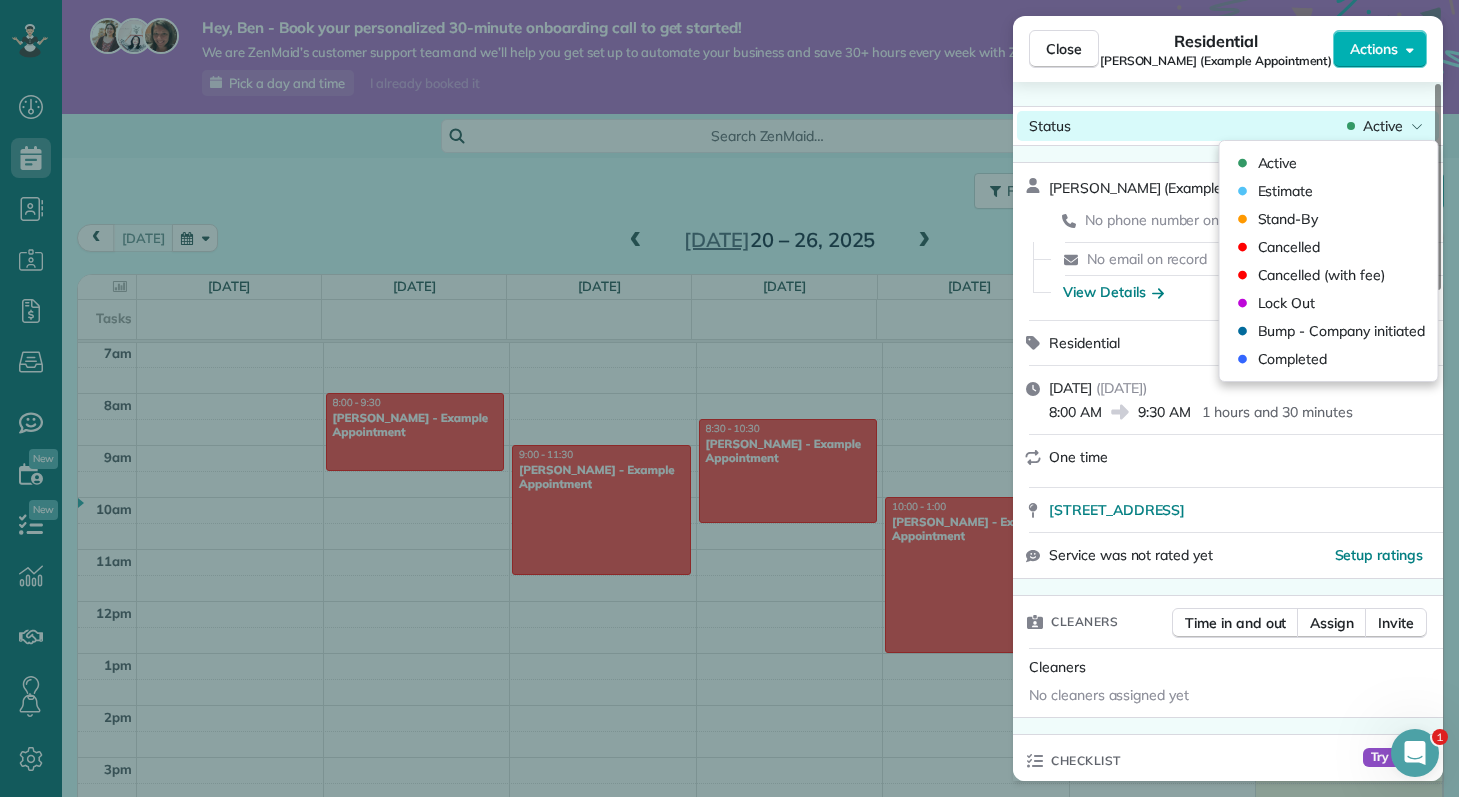 click on "Active" at bounding box center (1383, 126) 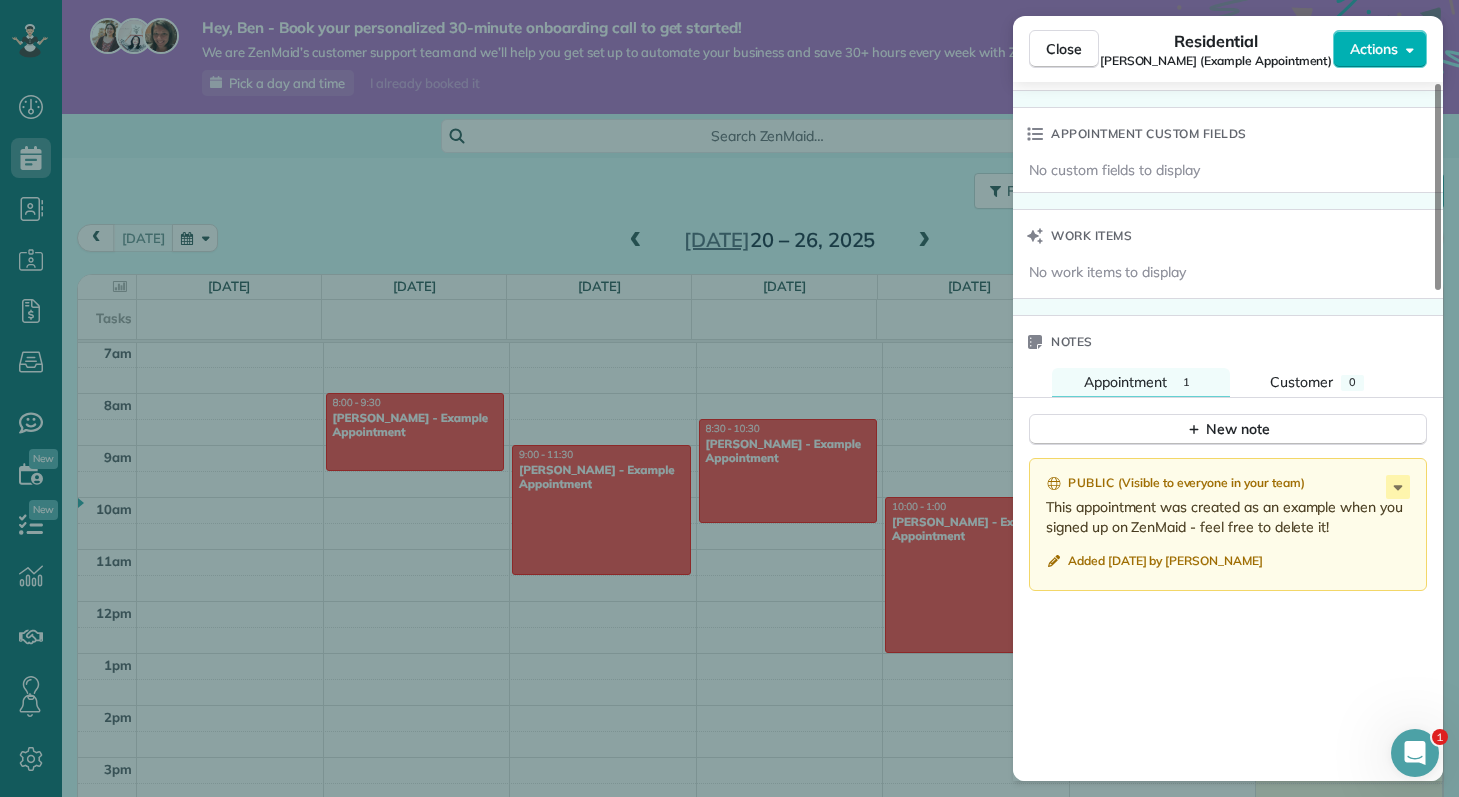 scroll, scrollTop: 1340, scrollLeft: 0, axis: vertical 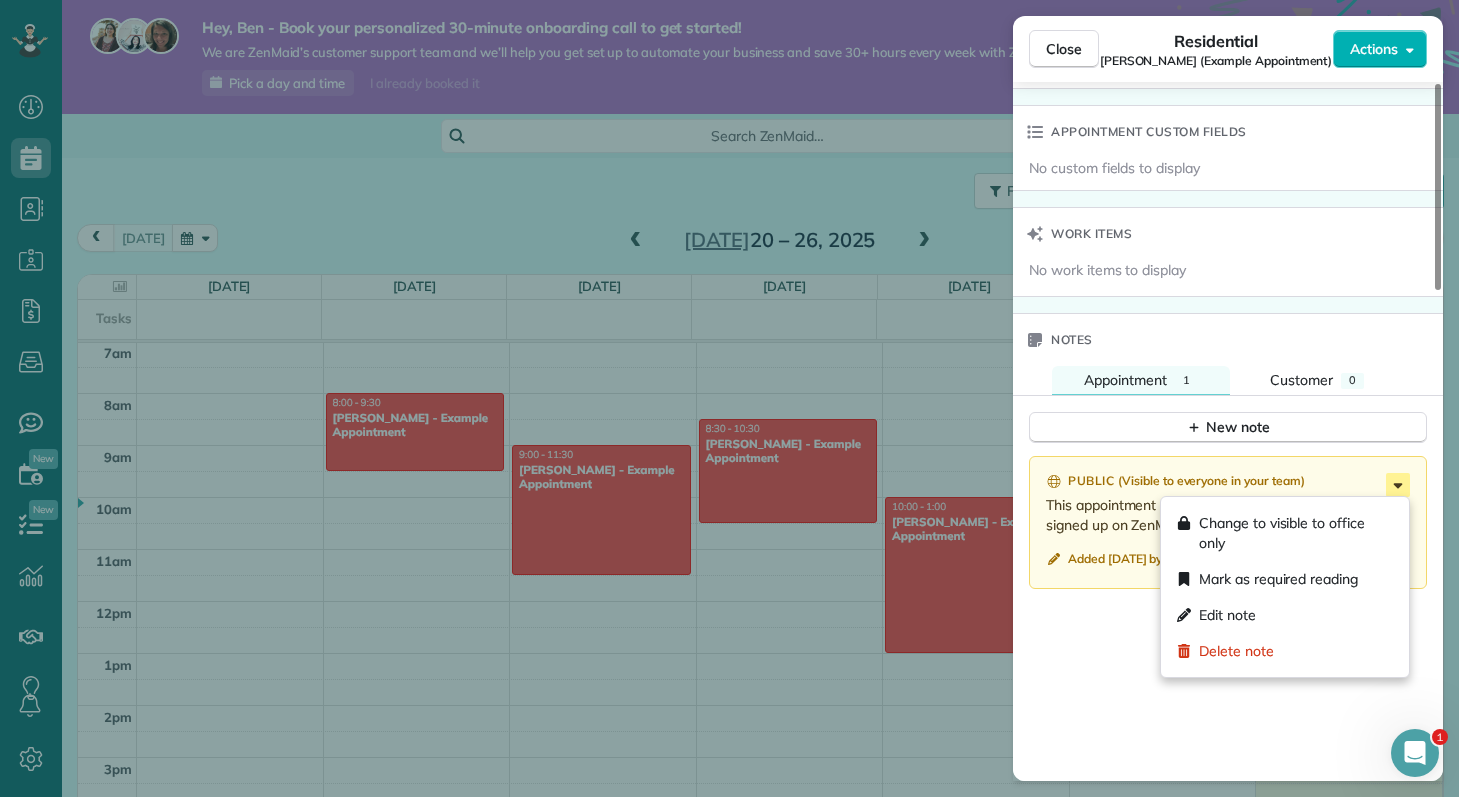 click 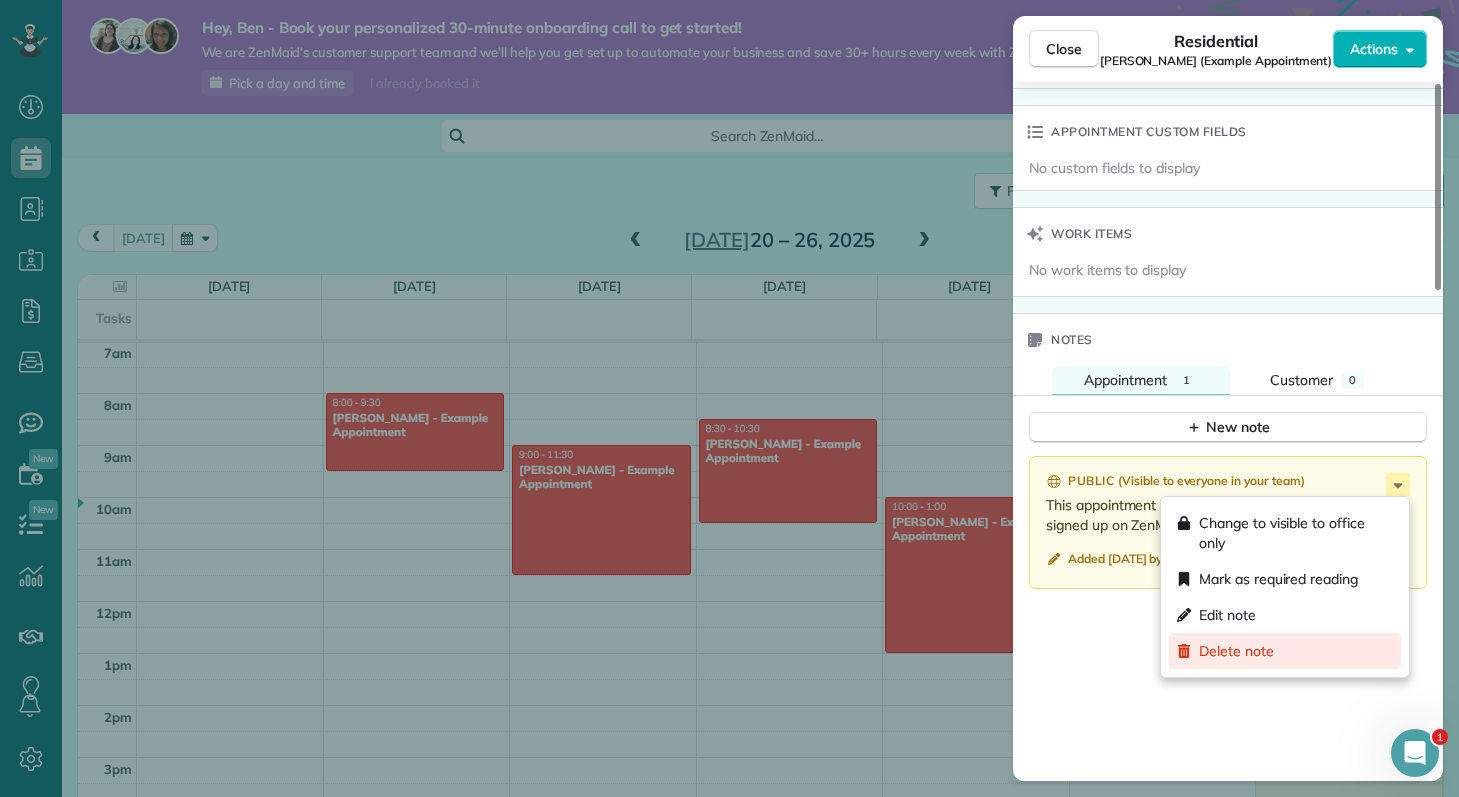 click on "Delete note" at bounding box center [1236, 651] 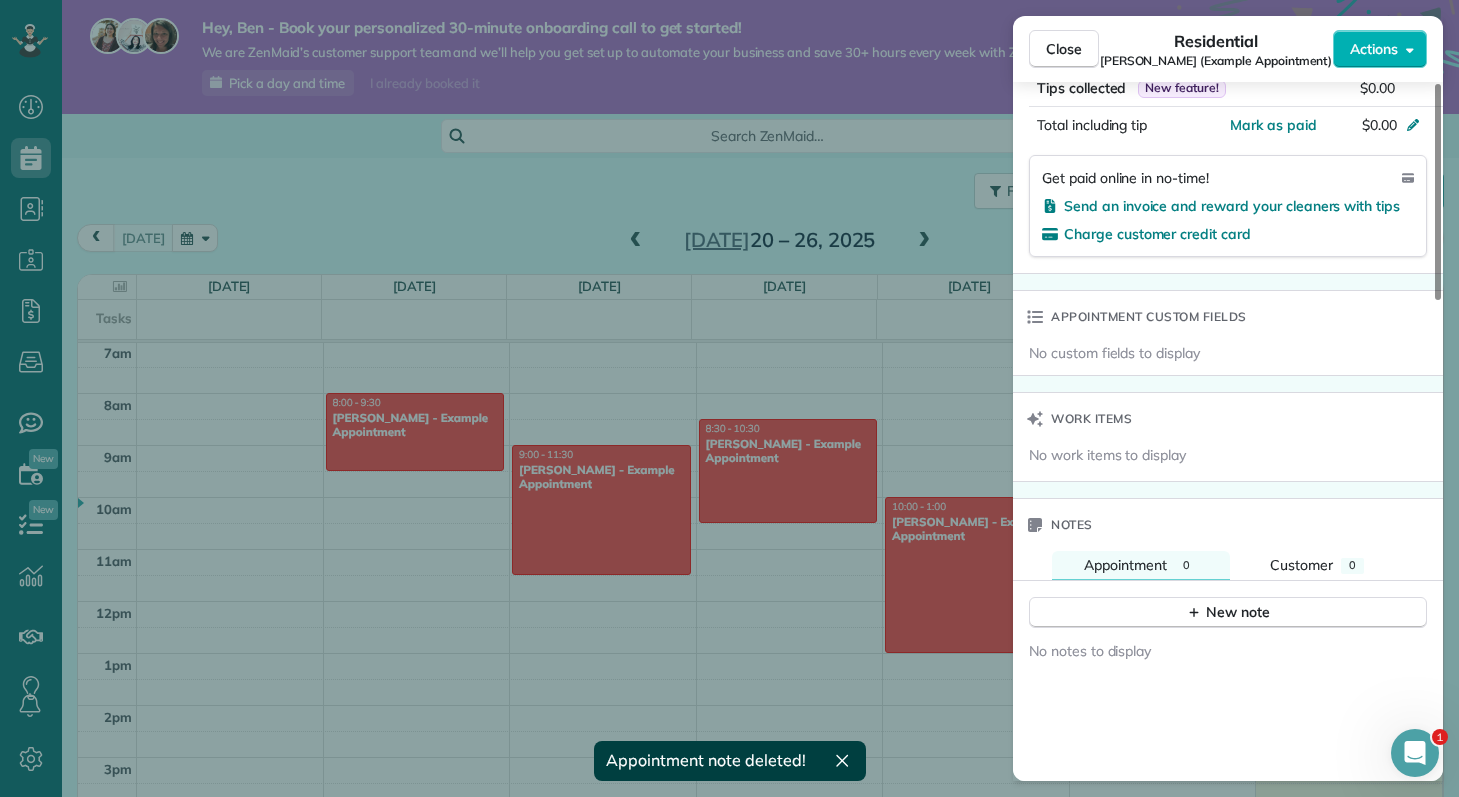 scroll, scrollTop: 1552, scrollLeft: 0, axis: vertical 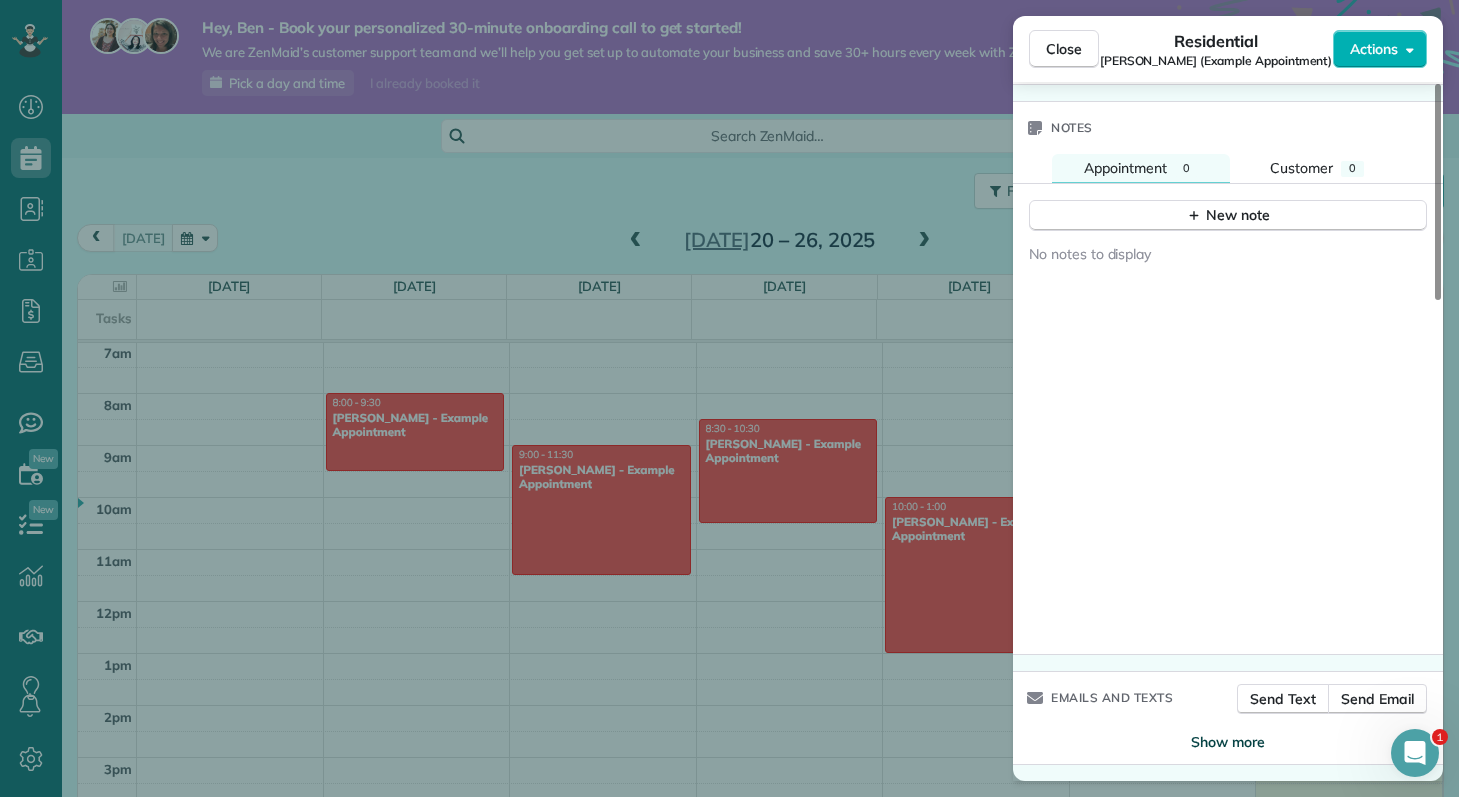 click on "Show more" at bounding box center (1228, 742) 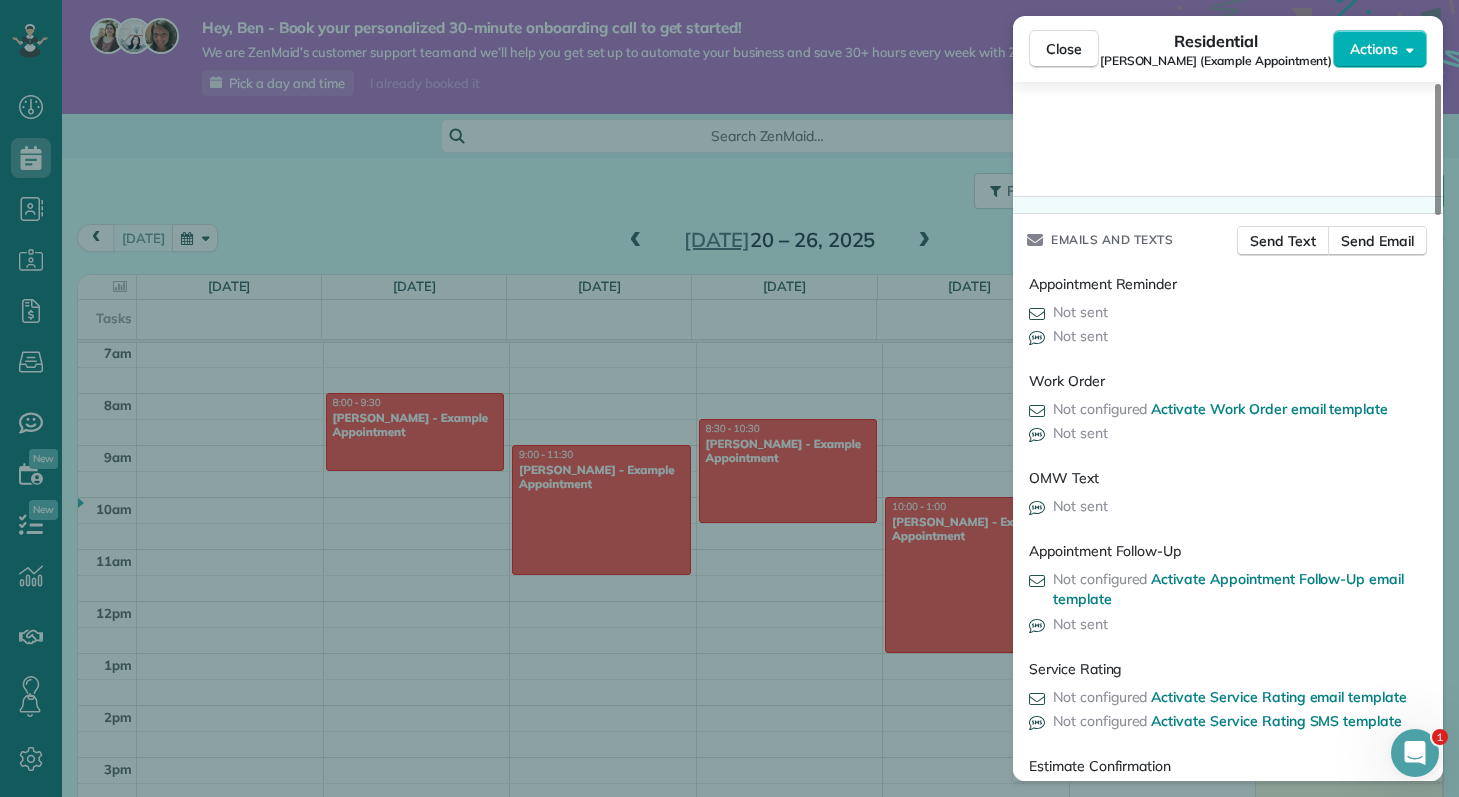 scroll, scrollTop: 3021, scrollLeft: 0, axis: vertical 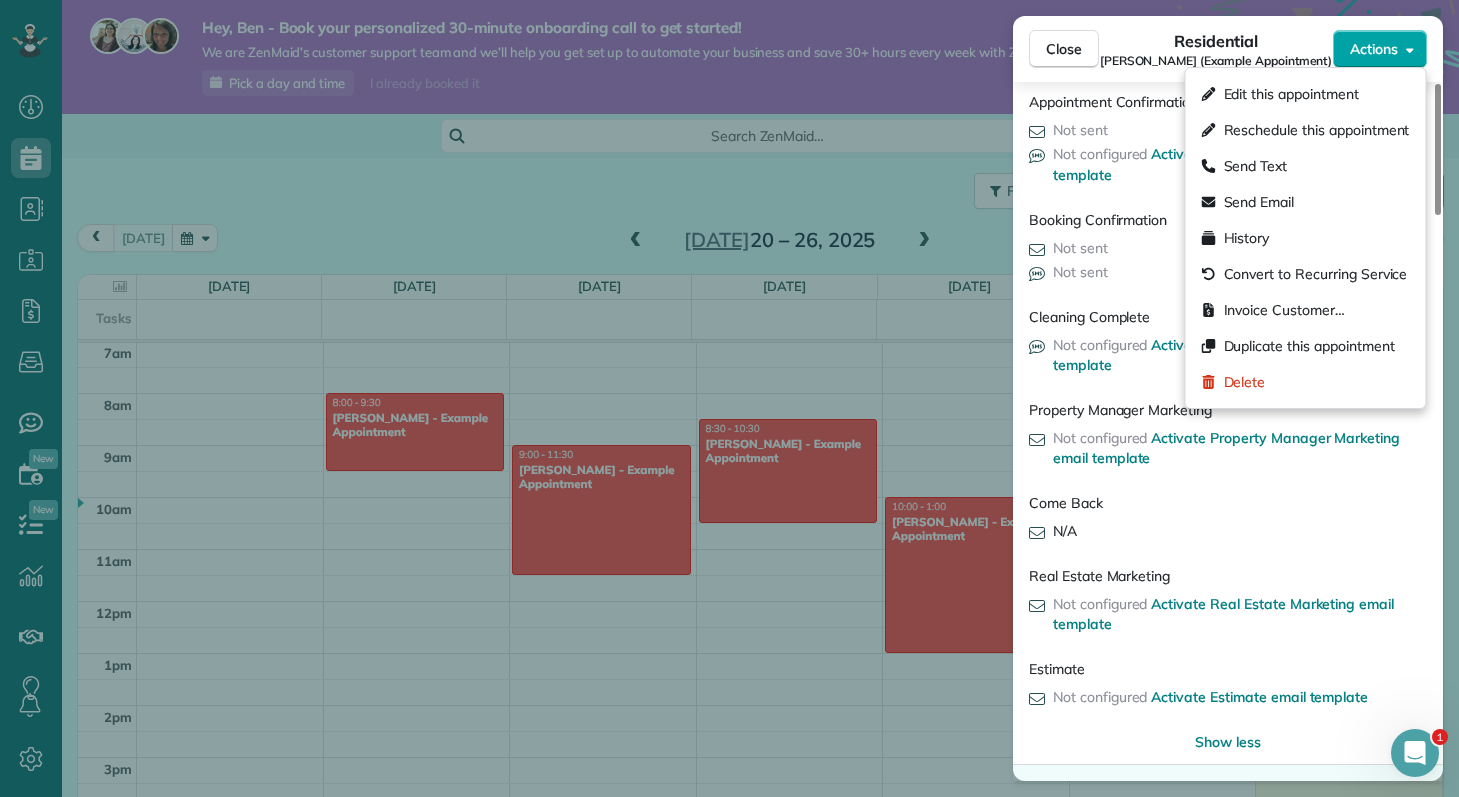 click on "Actions" at bounding box center [1374, 49] 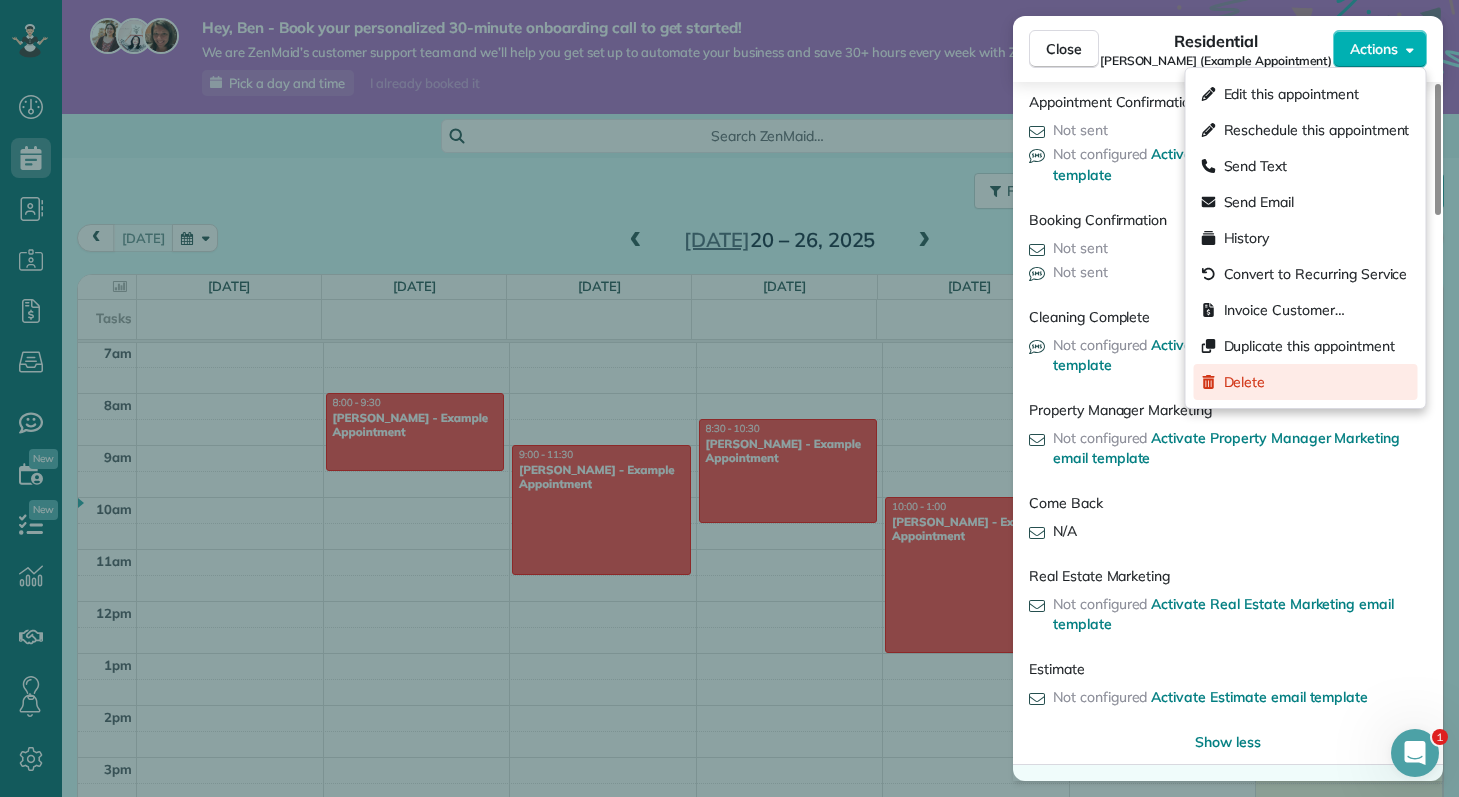 click 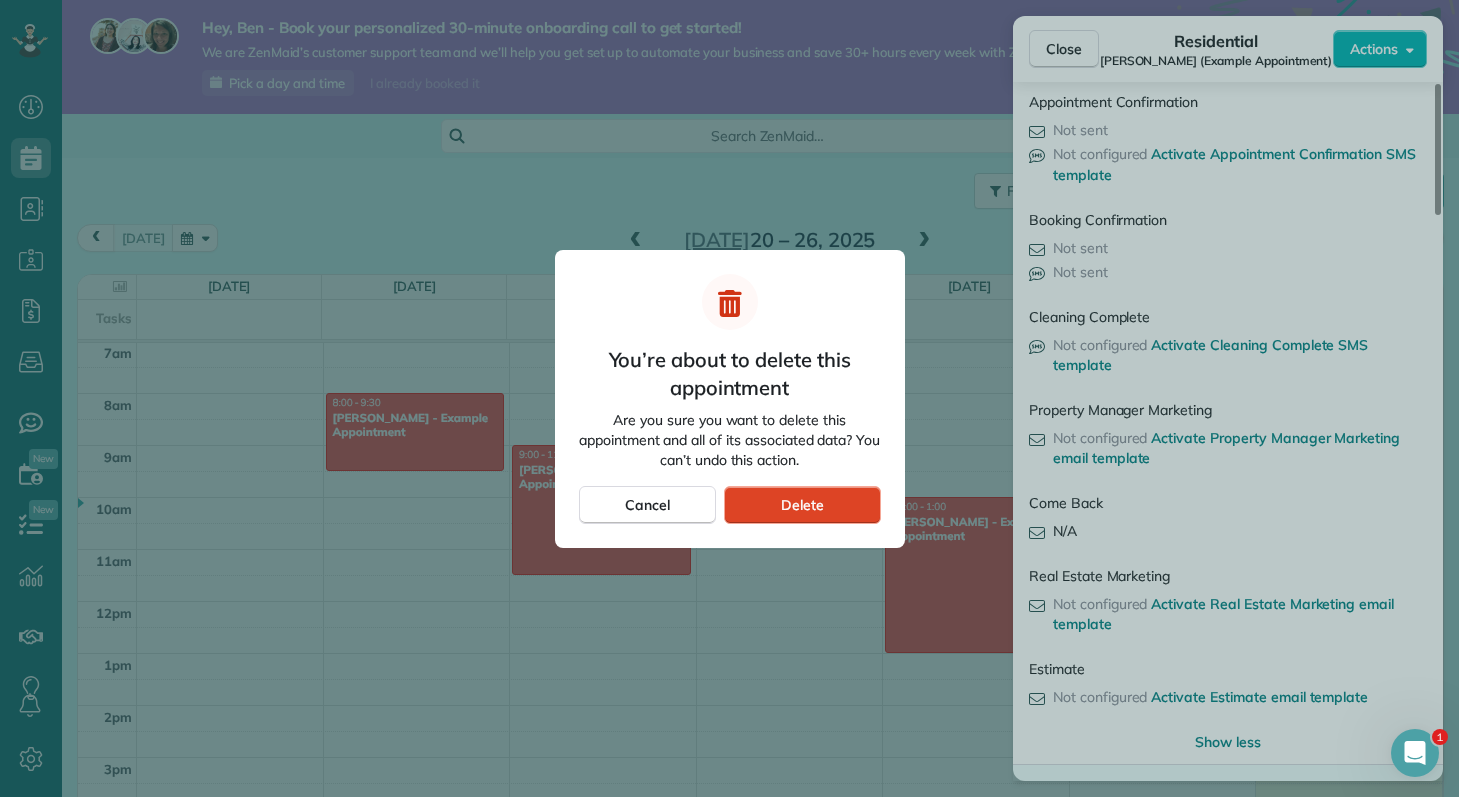 click on "Delete" at bounding box center (802, 505) 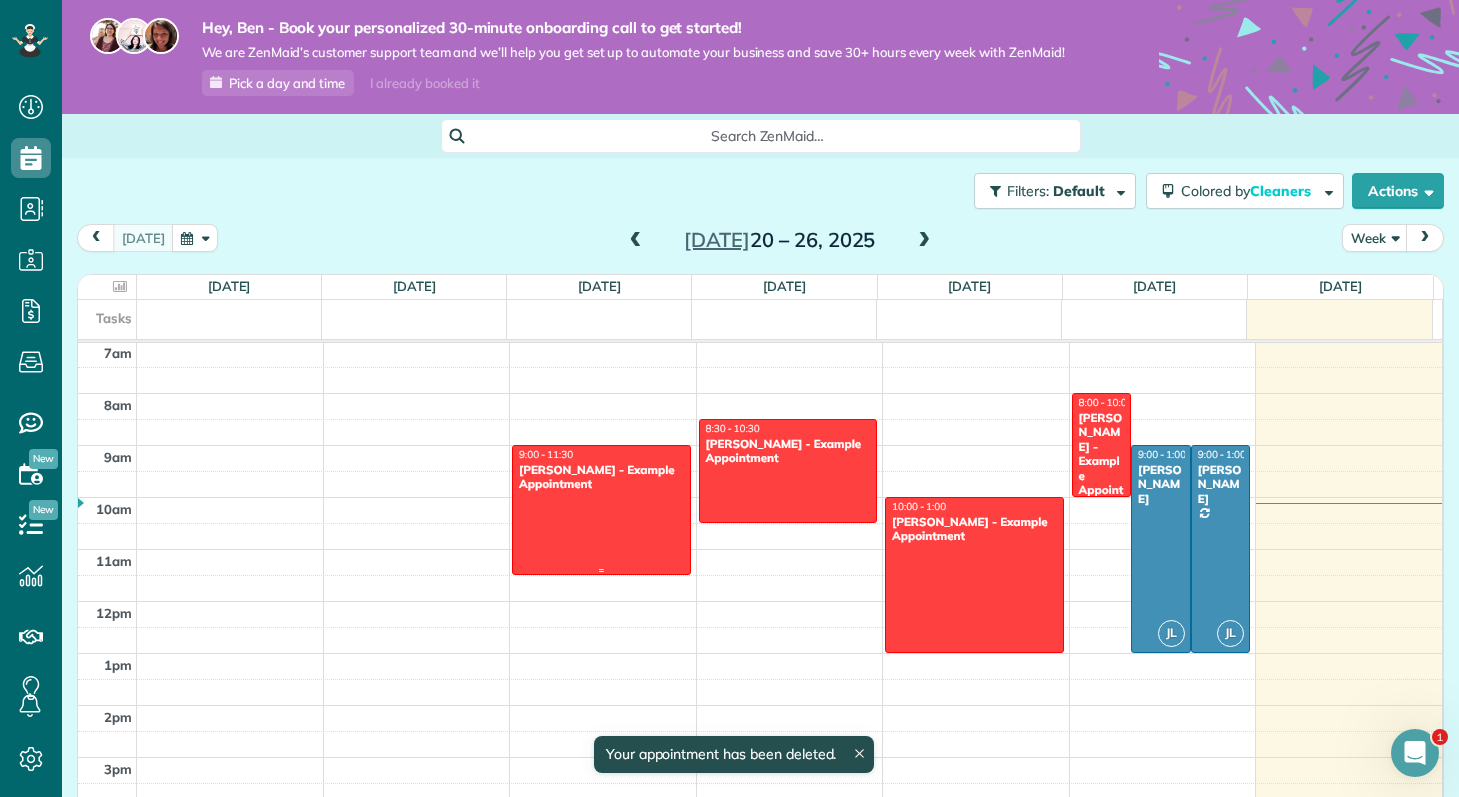 click at bounding box center [601, 510] 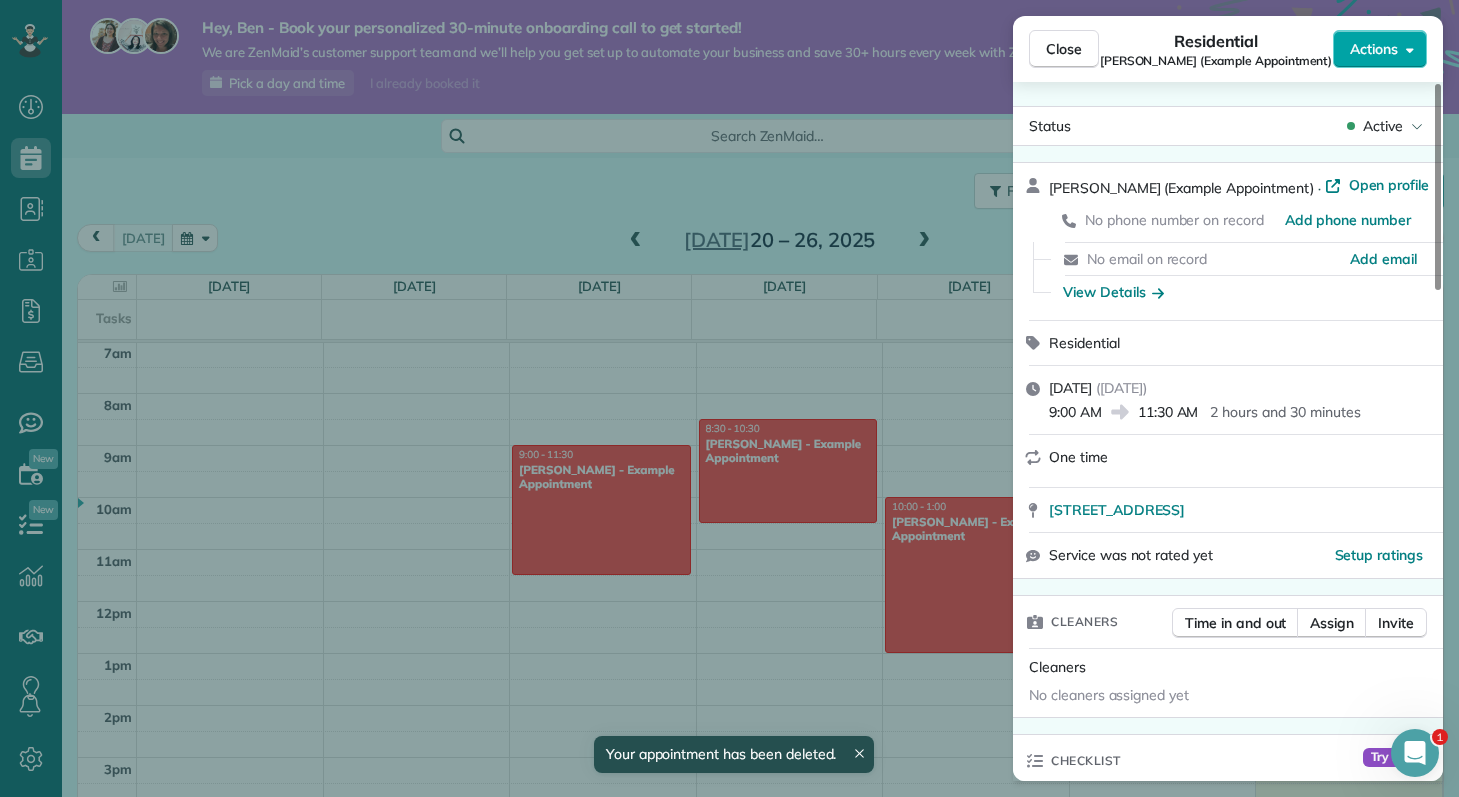 click 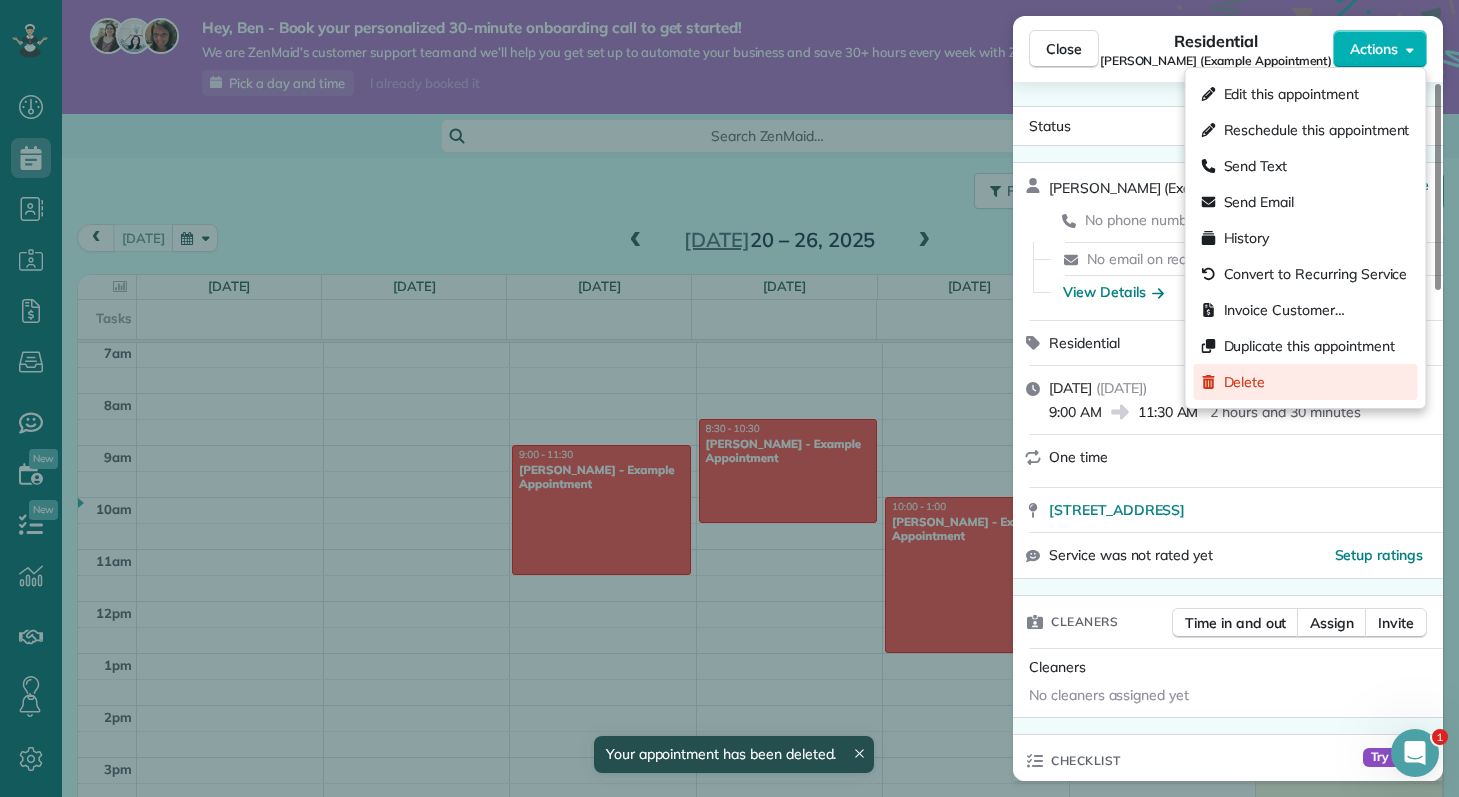 click on "Delete" at bounding box center [1306, 382] 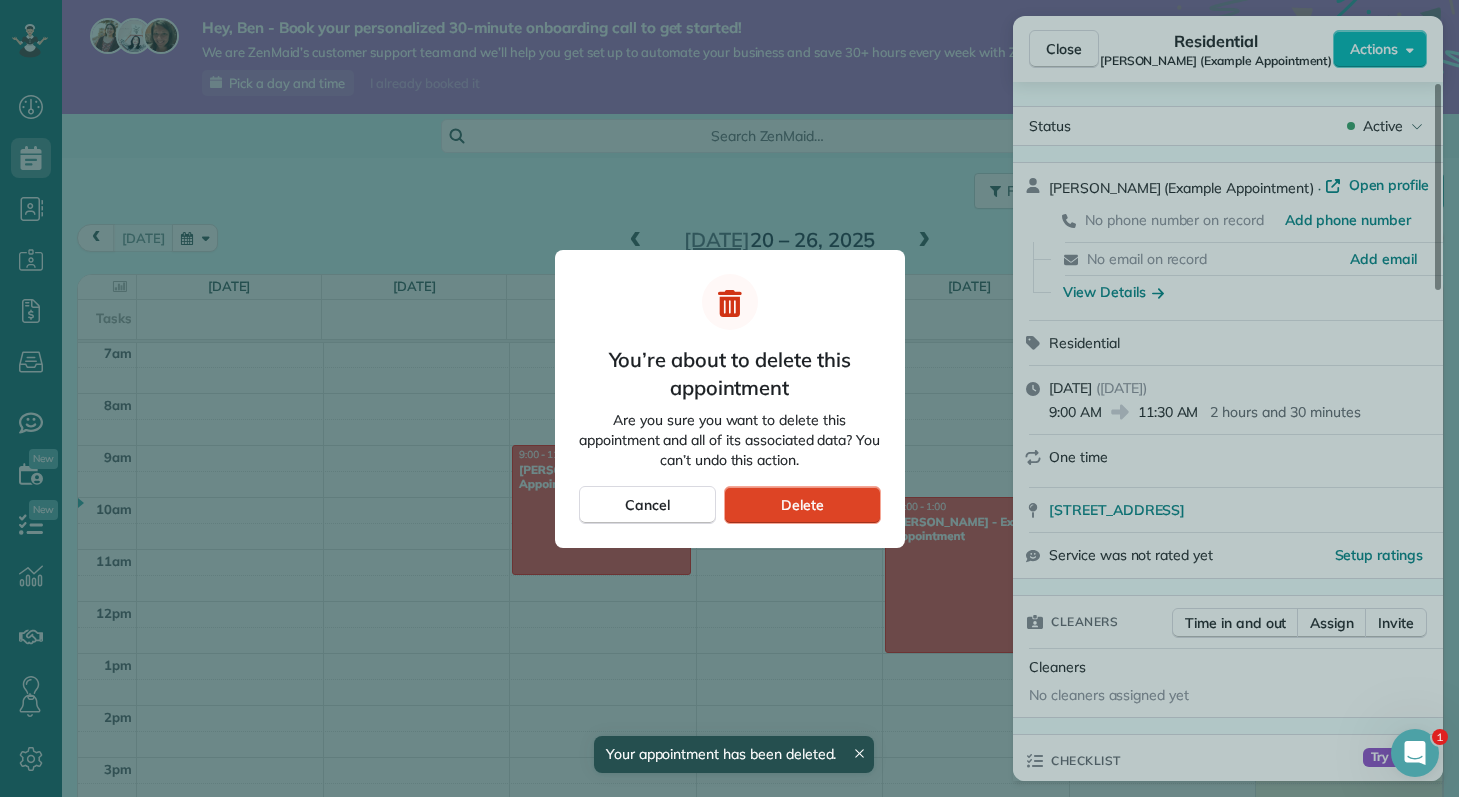 click on "Delete" at bounding box center [802, 505] 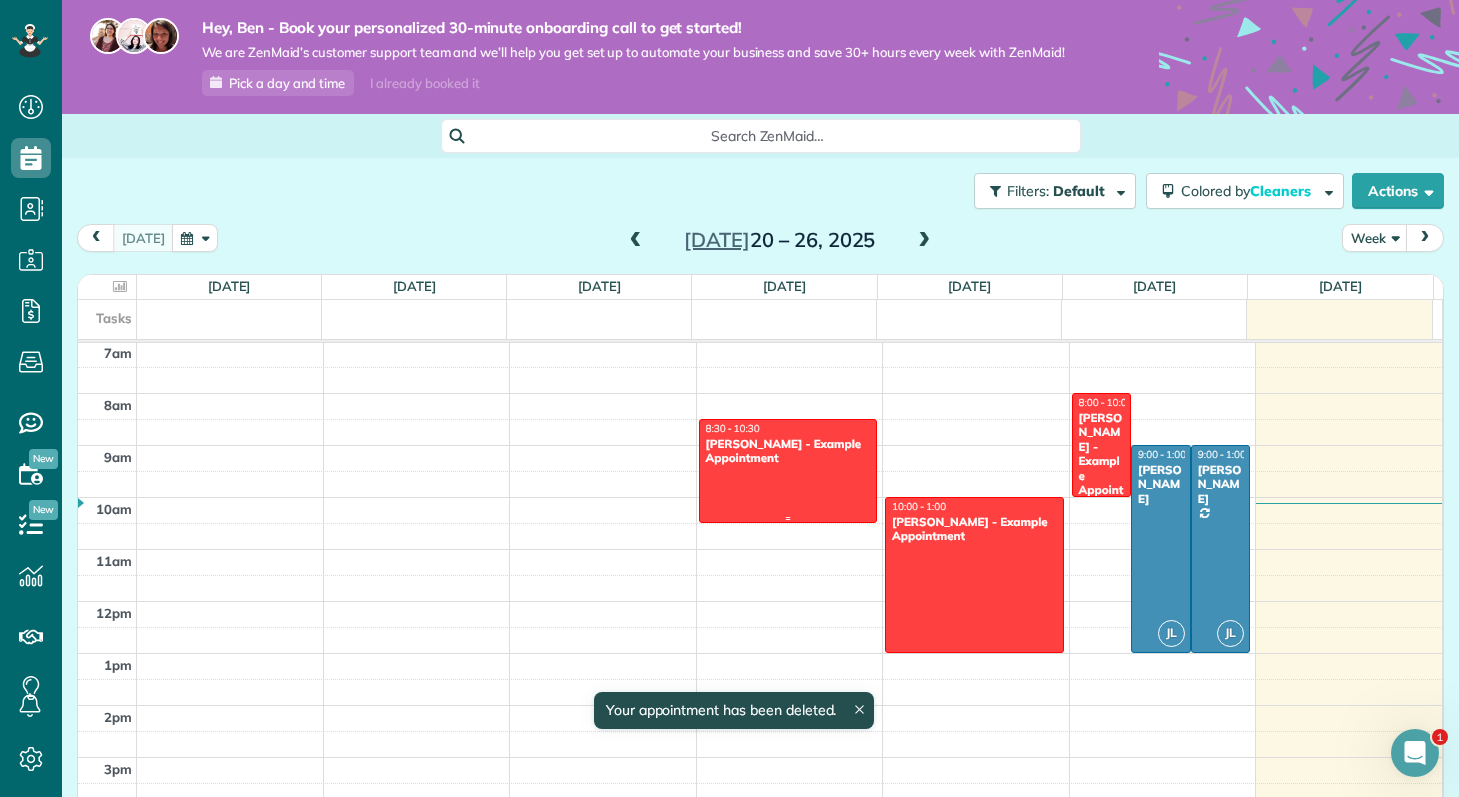 click at bounding box center (788, 471) 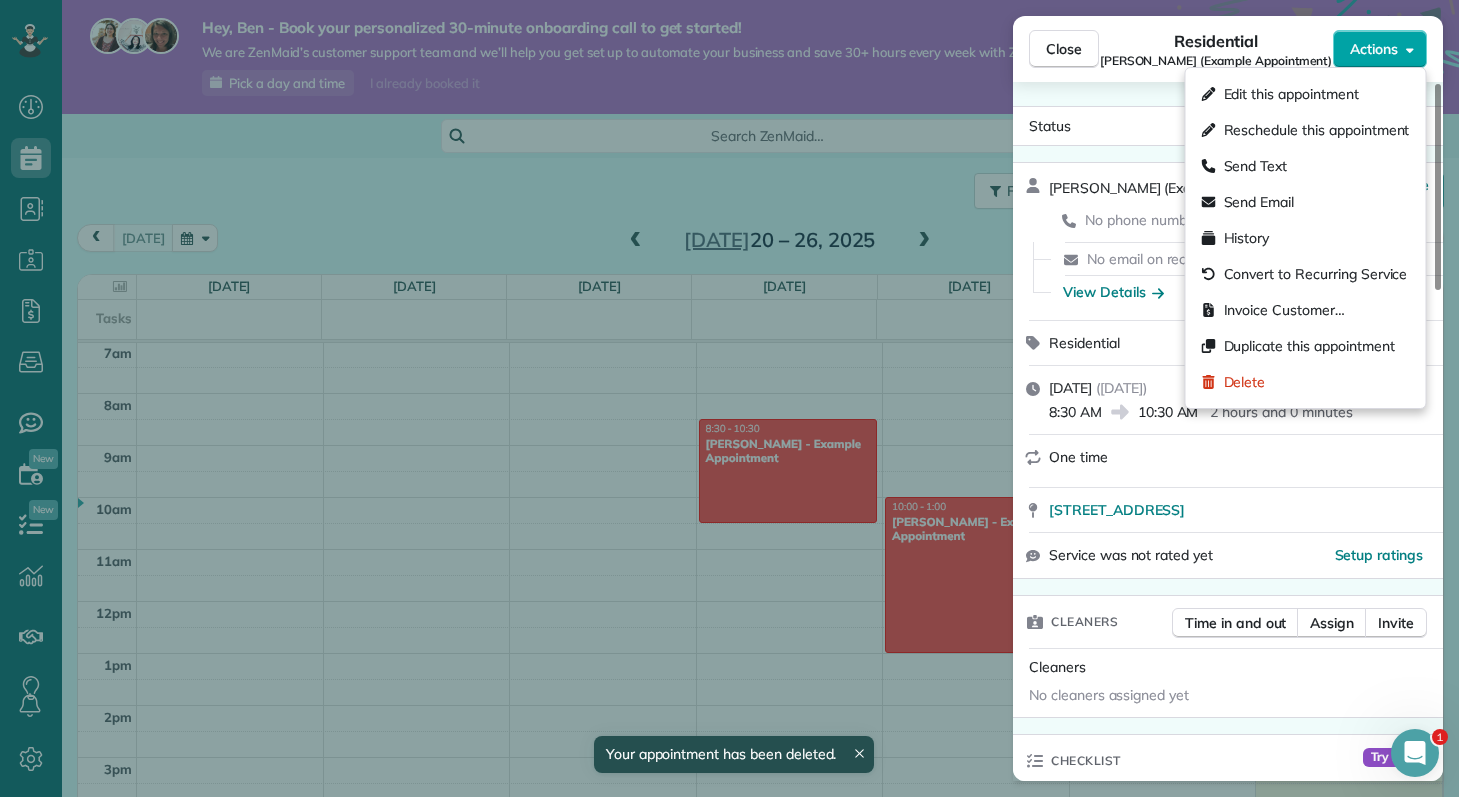 click on "Actions" at bounding box center [1380, 49] 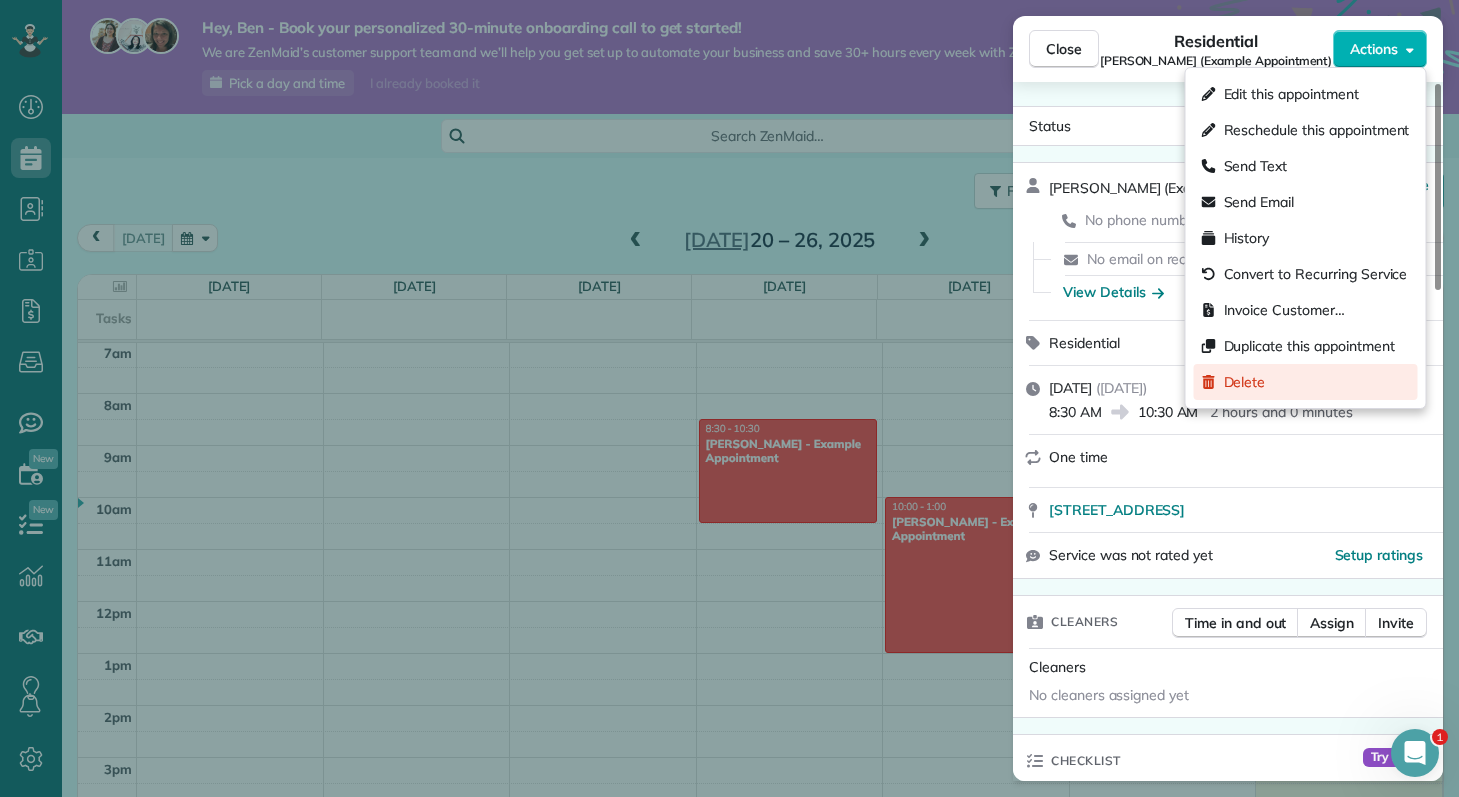 click on "Delete" at bounding box center (1245, 382) 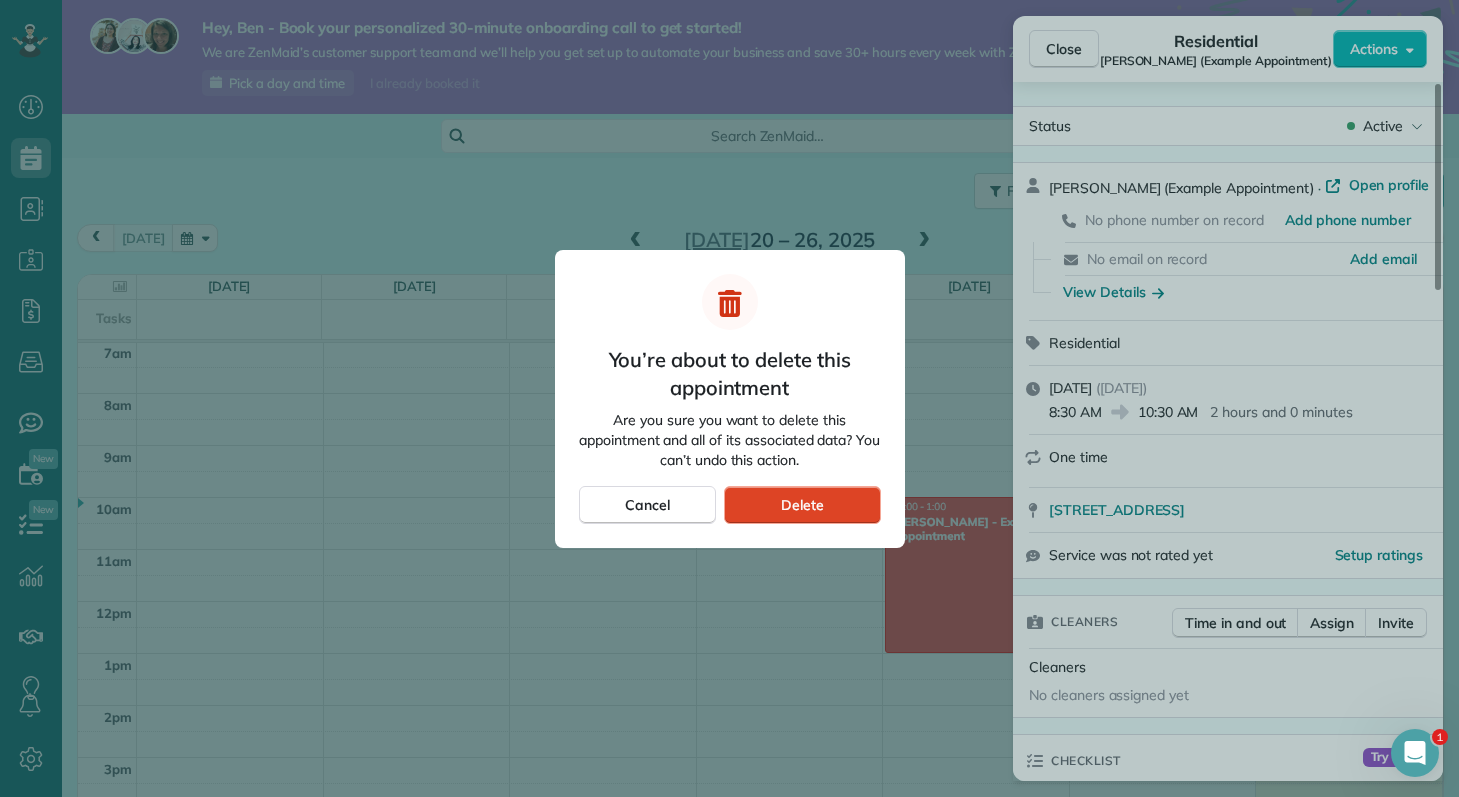 click on "Delete" at bounding box center [802, 505] 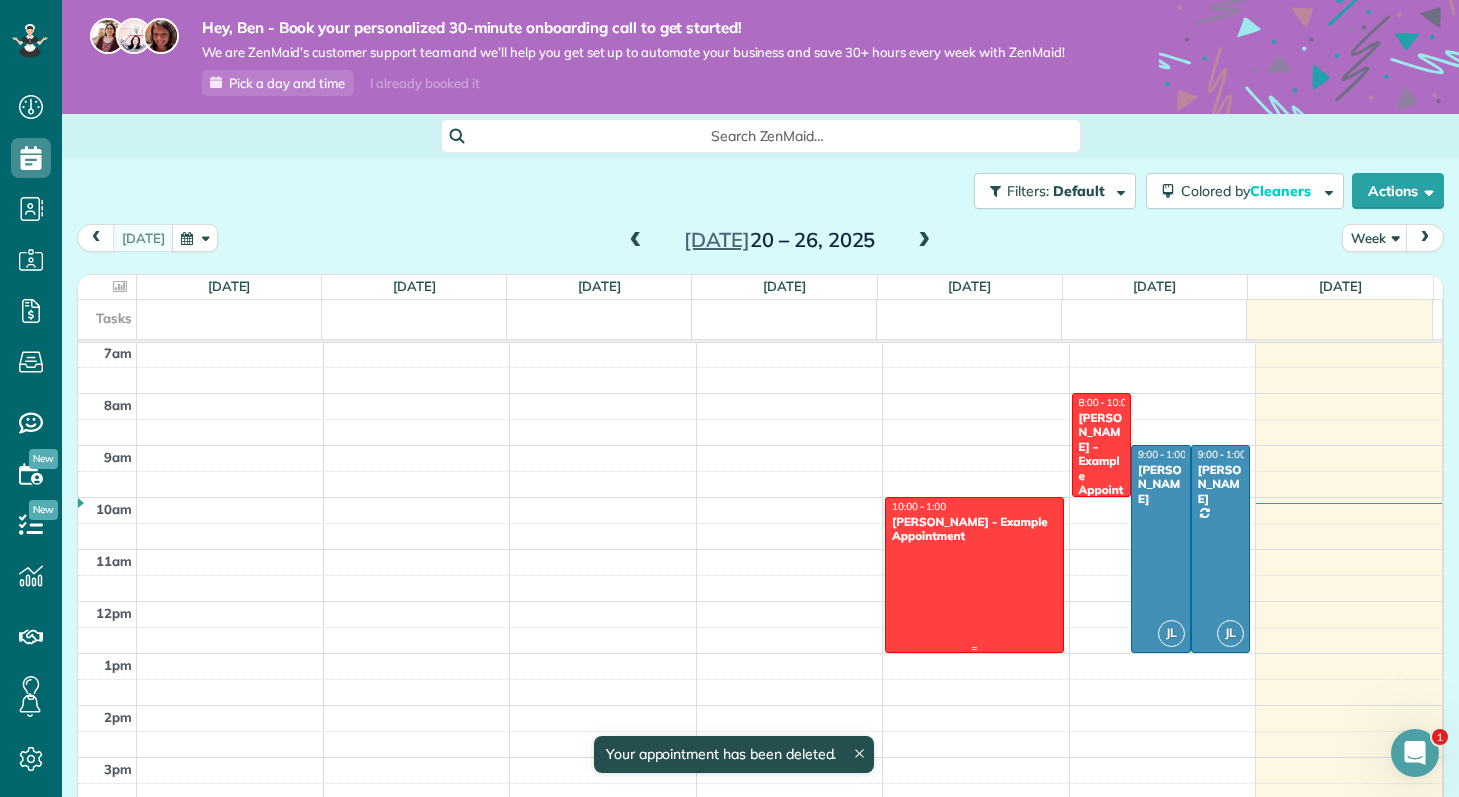 click at bounding box center [974, 575] 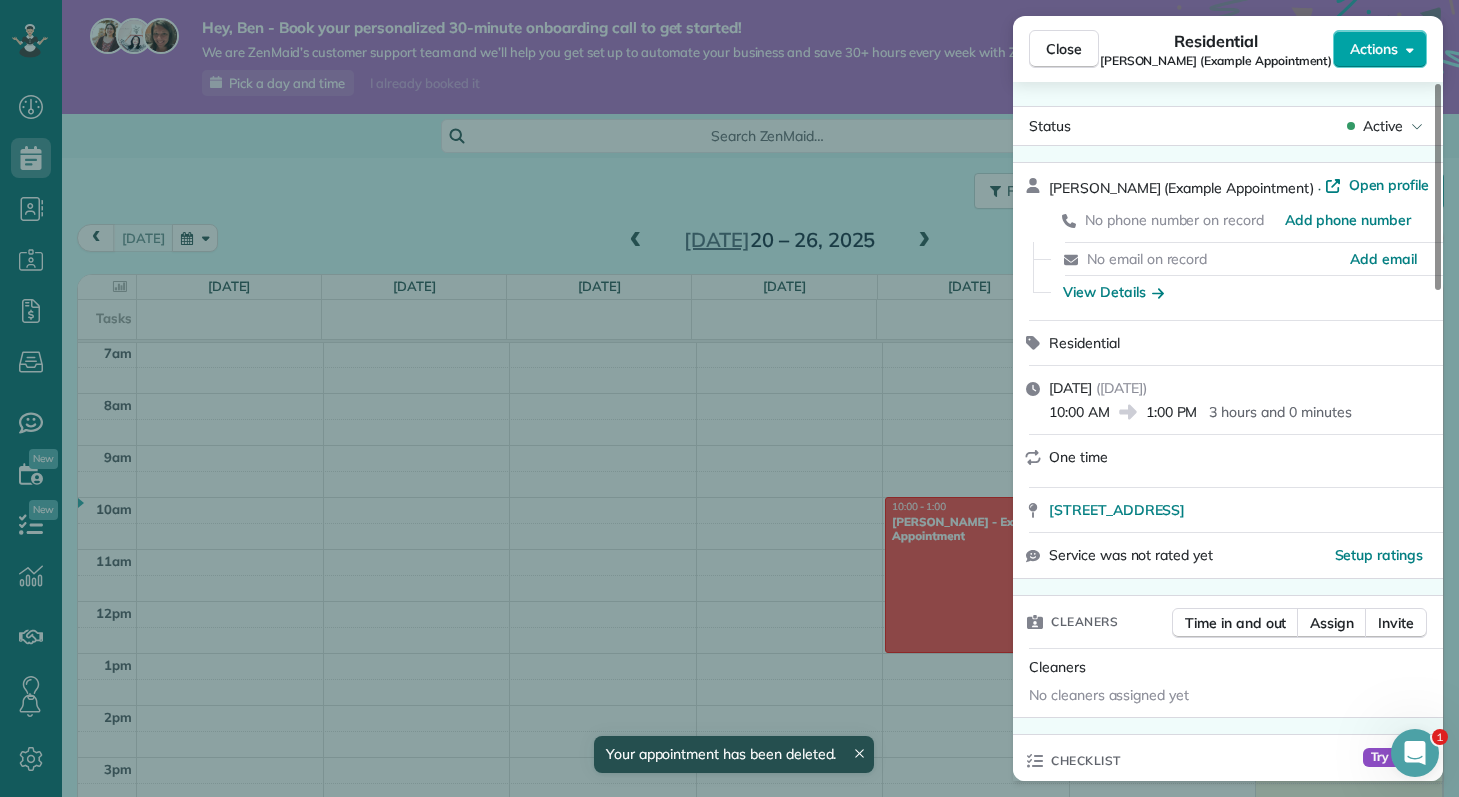 click on "Actions" at bounding box center (1380, 49) 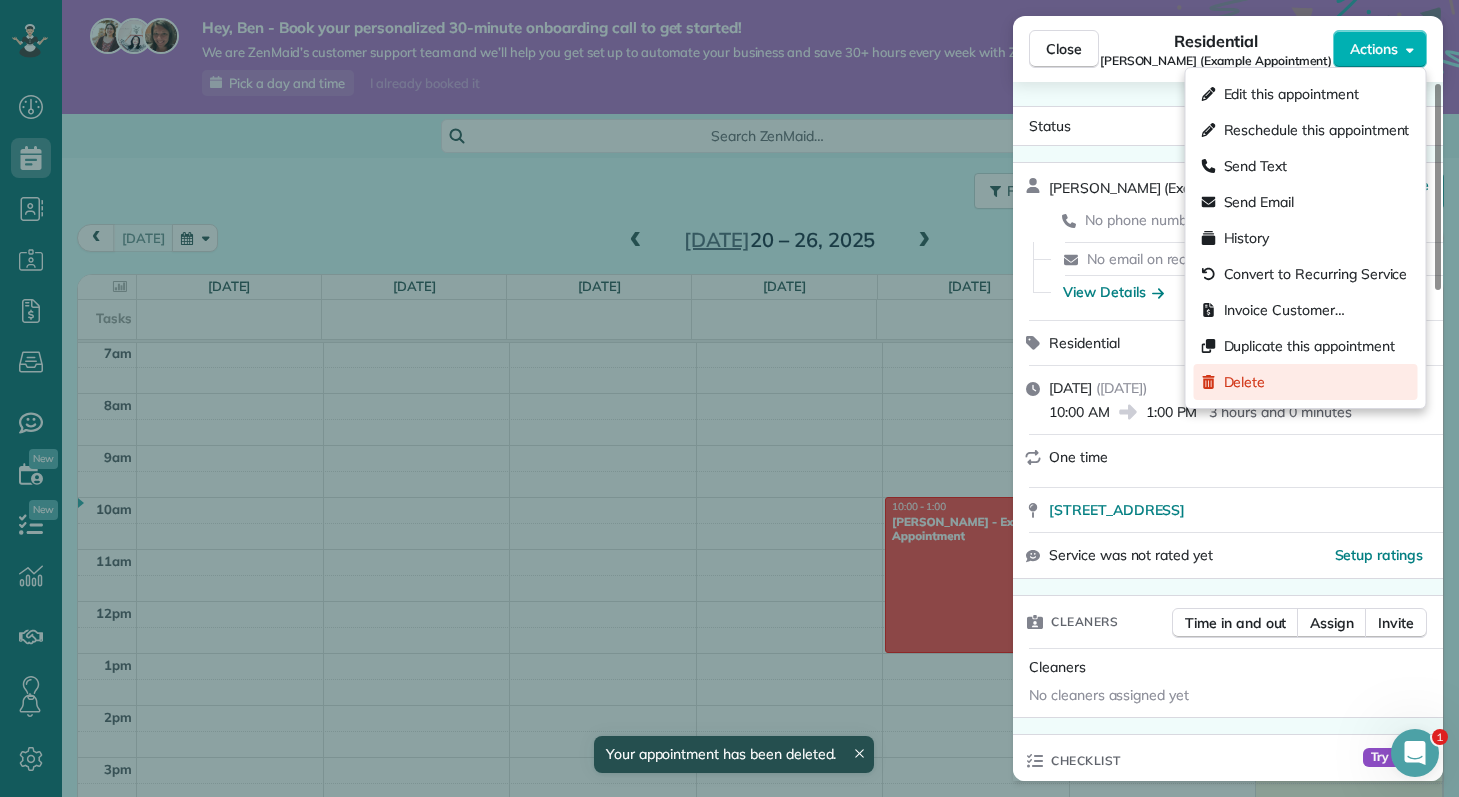 click on "Delete" at bounding box center [1245, 382] 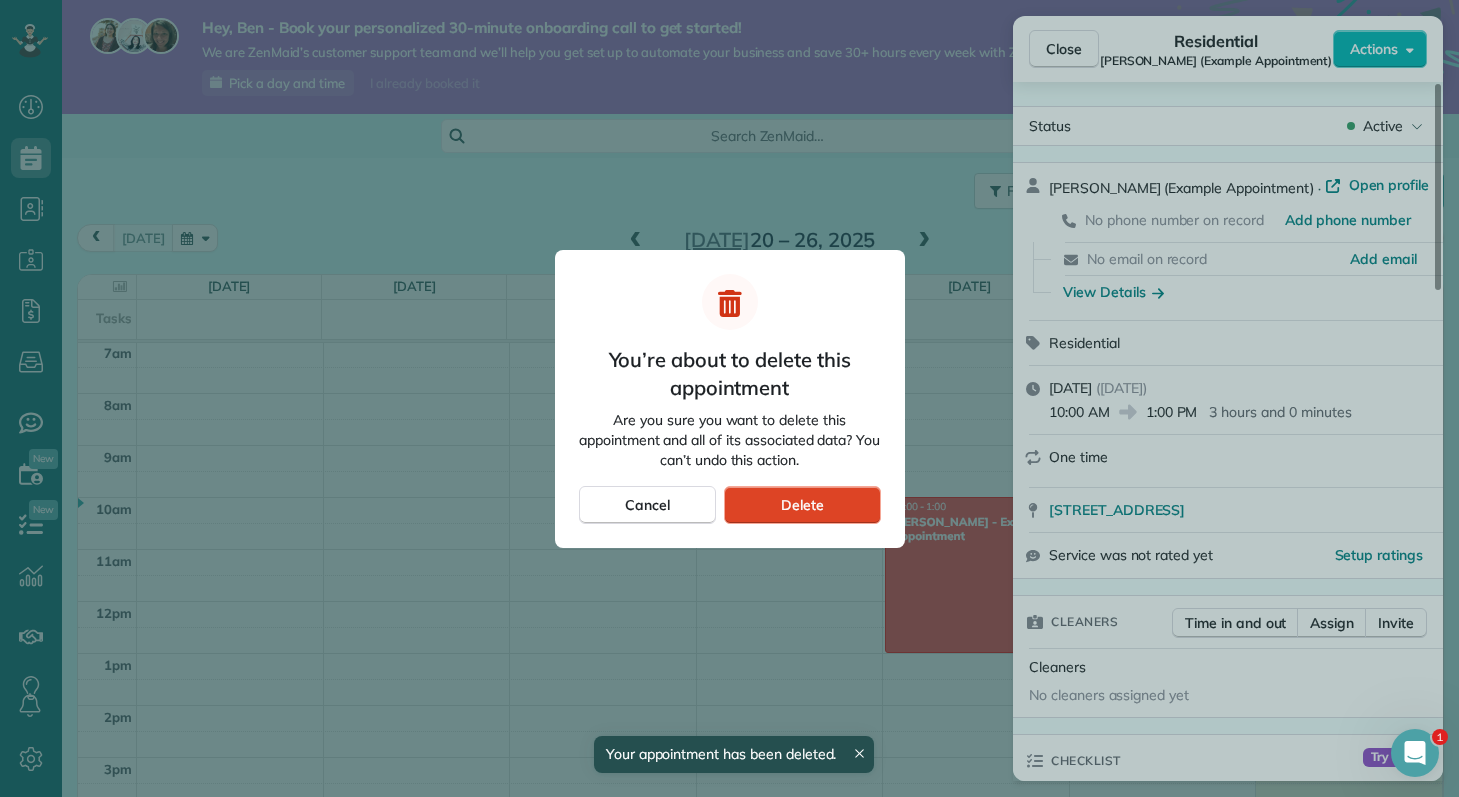 click on "Delete" at bounding box center (802, 505) 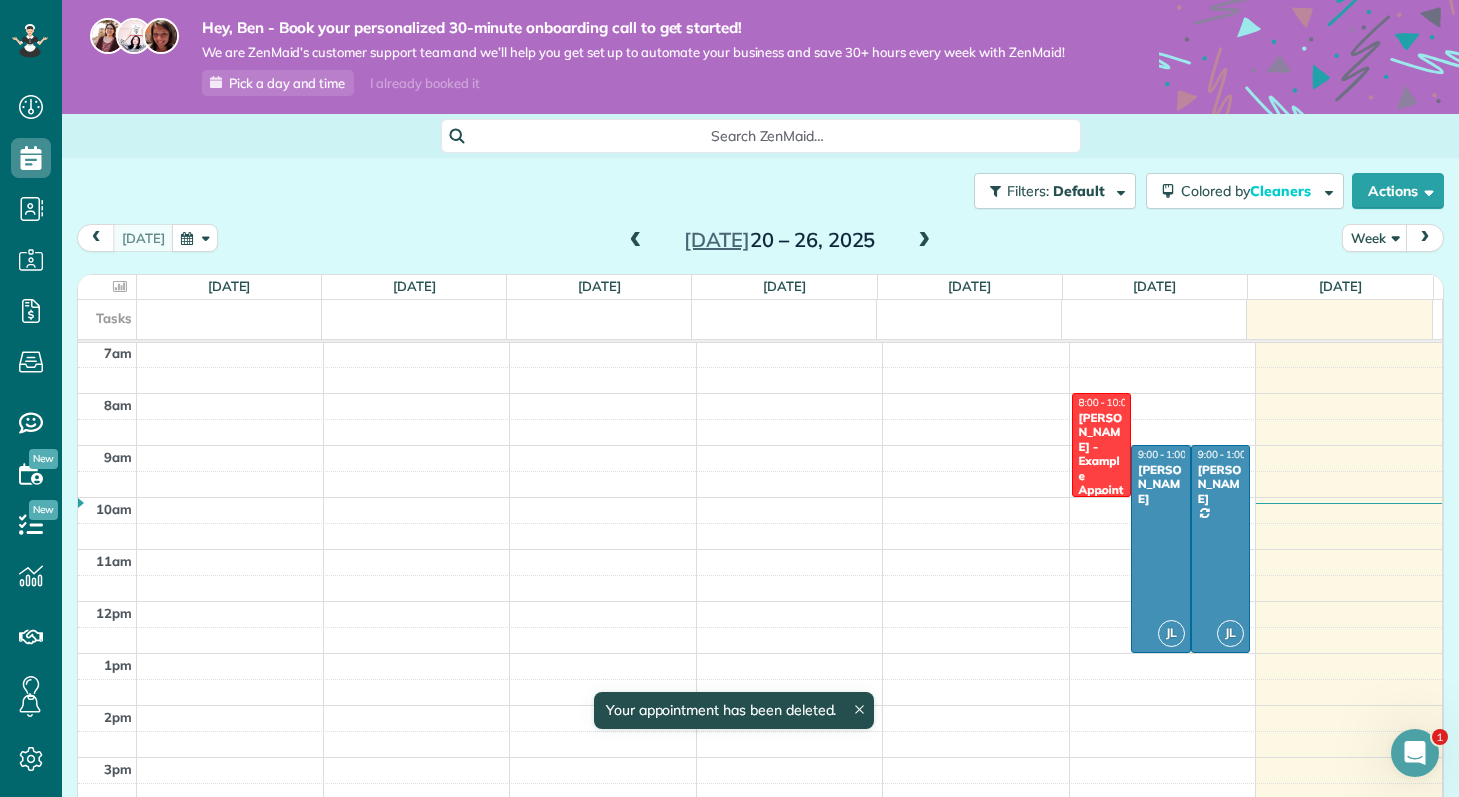 click on "[PERSON_NAME] - Example Appointment" at bounding box center (1102, 461) 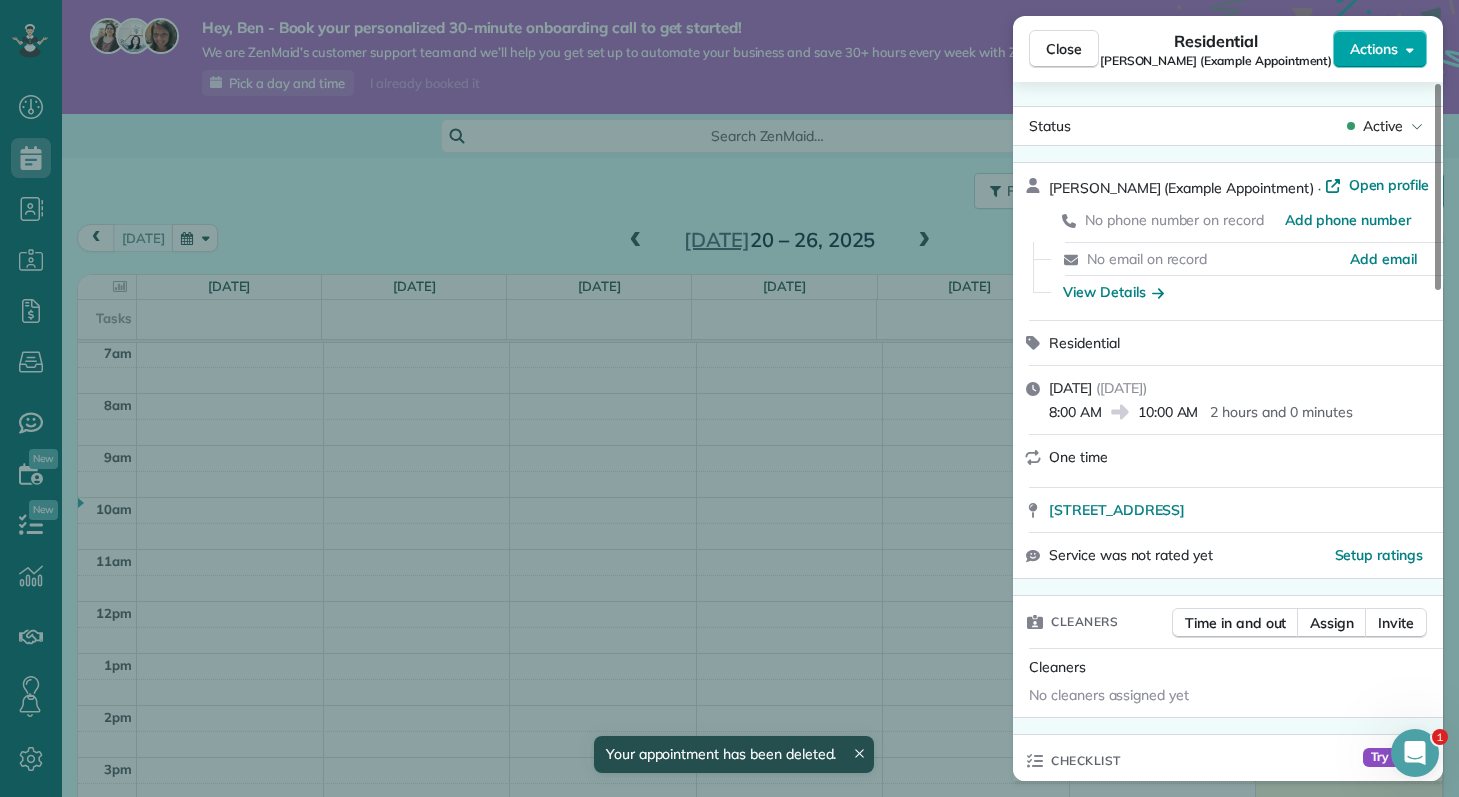 click on "Actions" at bounding box center (1374, 49) 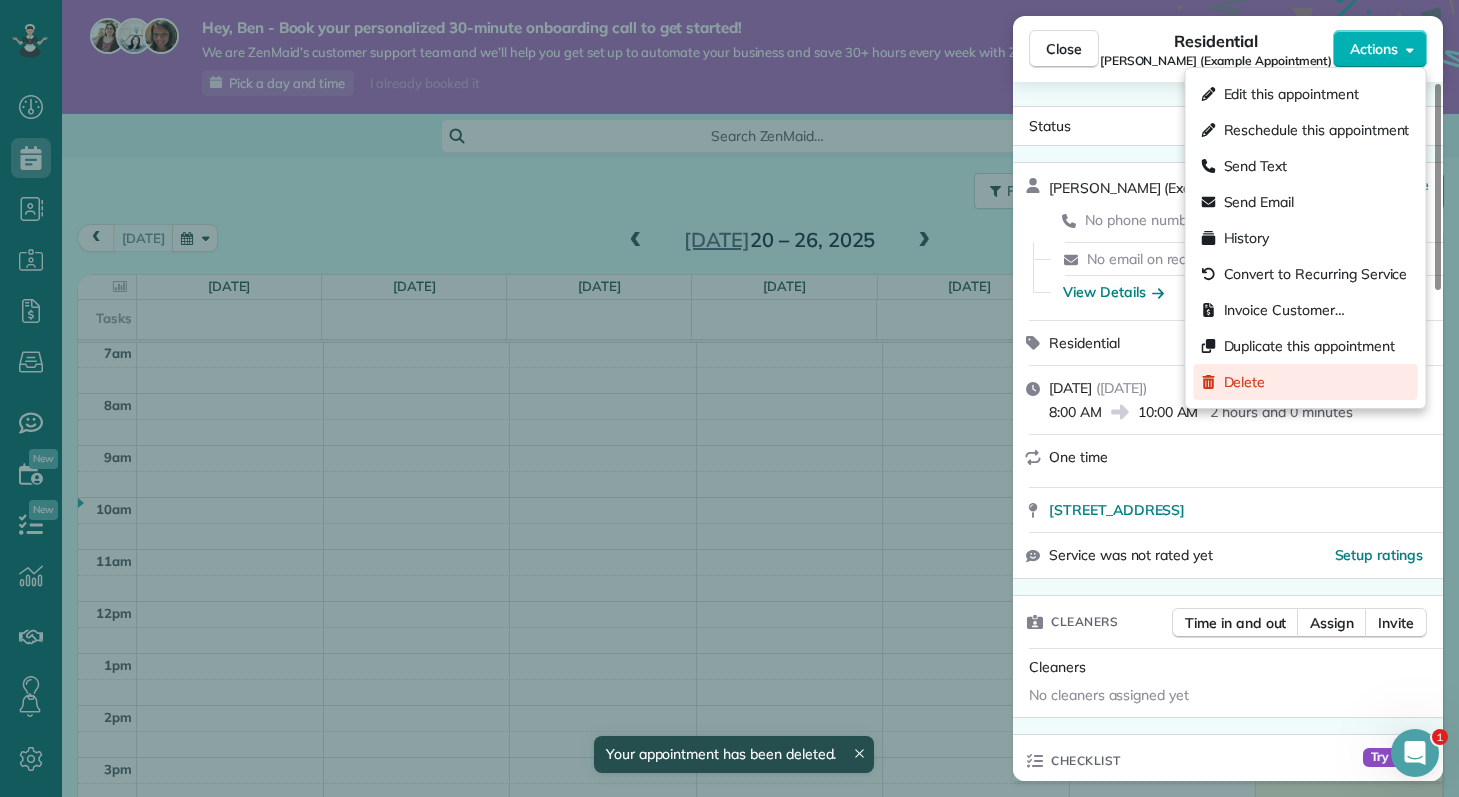 click on "Delete" at bounding box center (1245, 382) 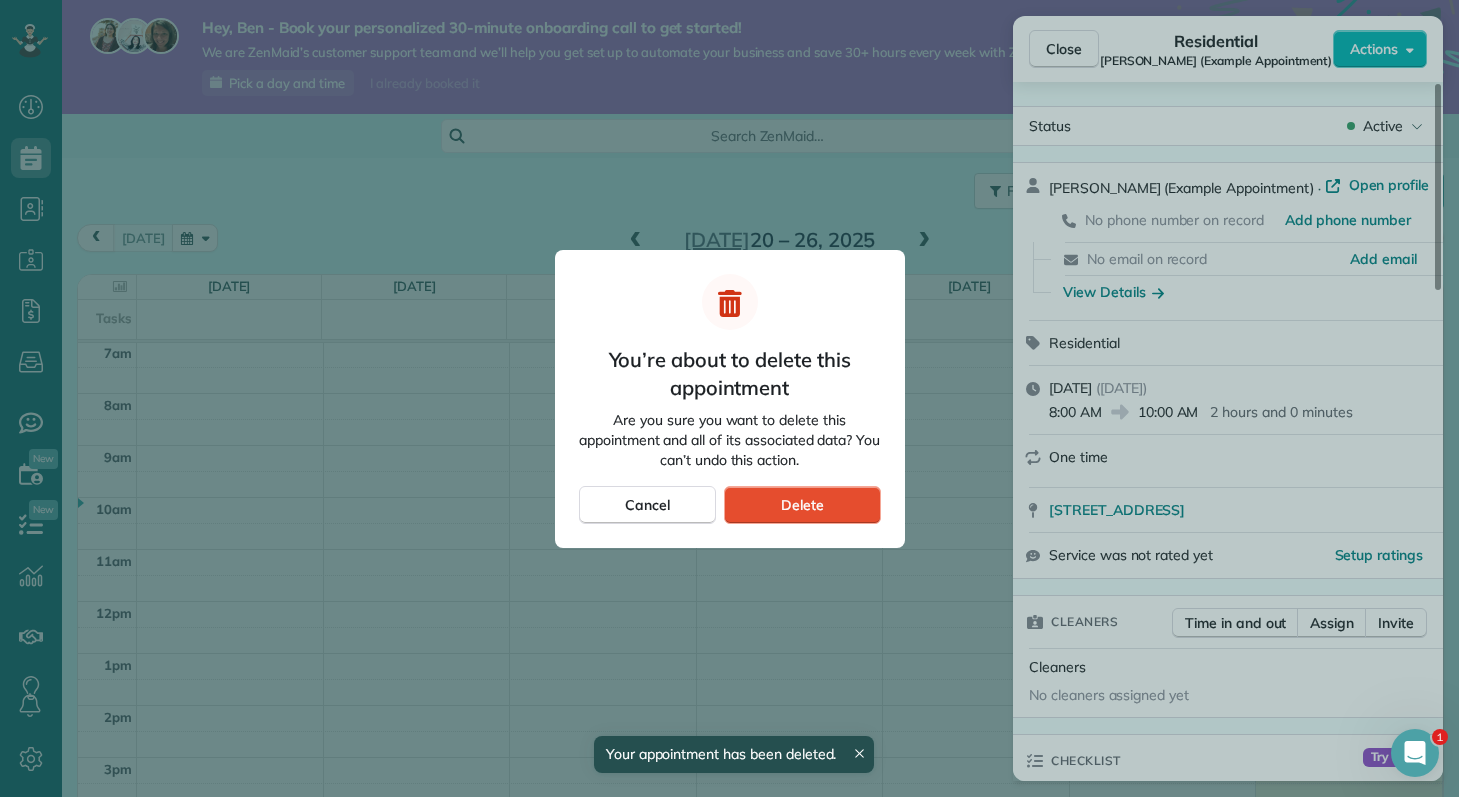 click on "You’re about to delete this appointment Are you sure you want to delete this appointment and all of its associated data? You can’t undo this action. Cancel Delete" at bounding box center [730, 399] 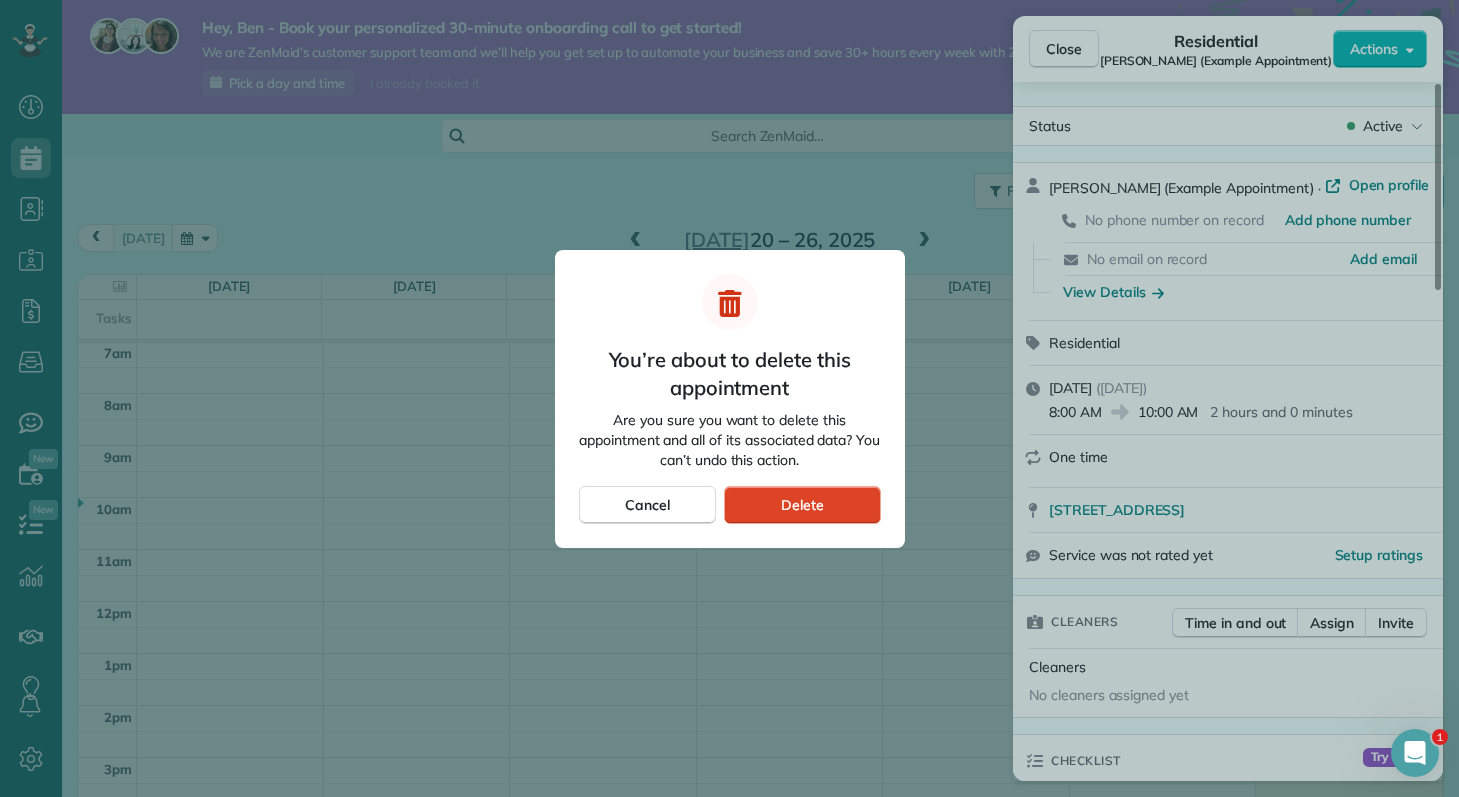 click on "Delete" at bounding box center [802, 505] 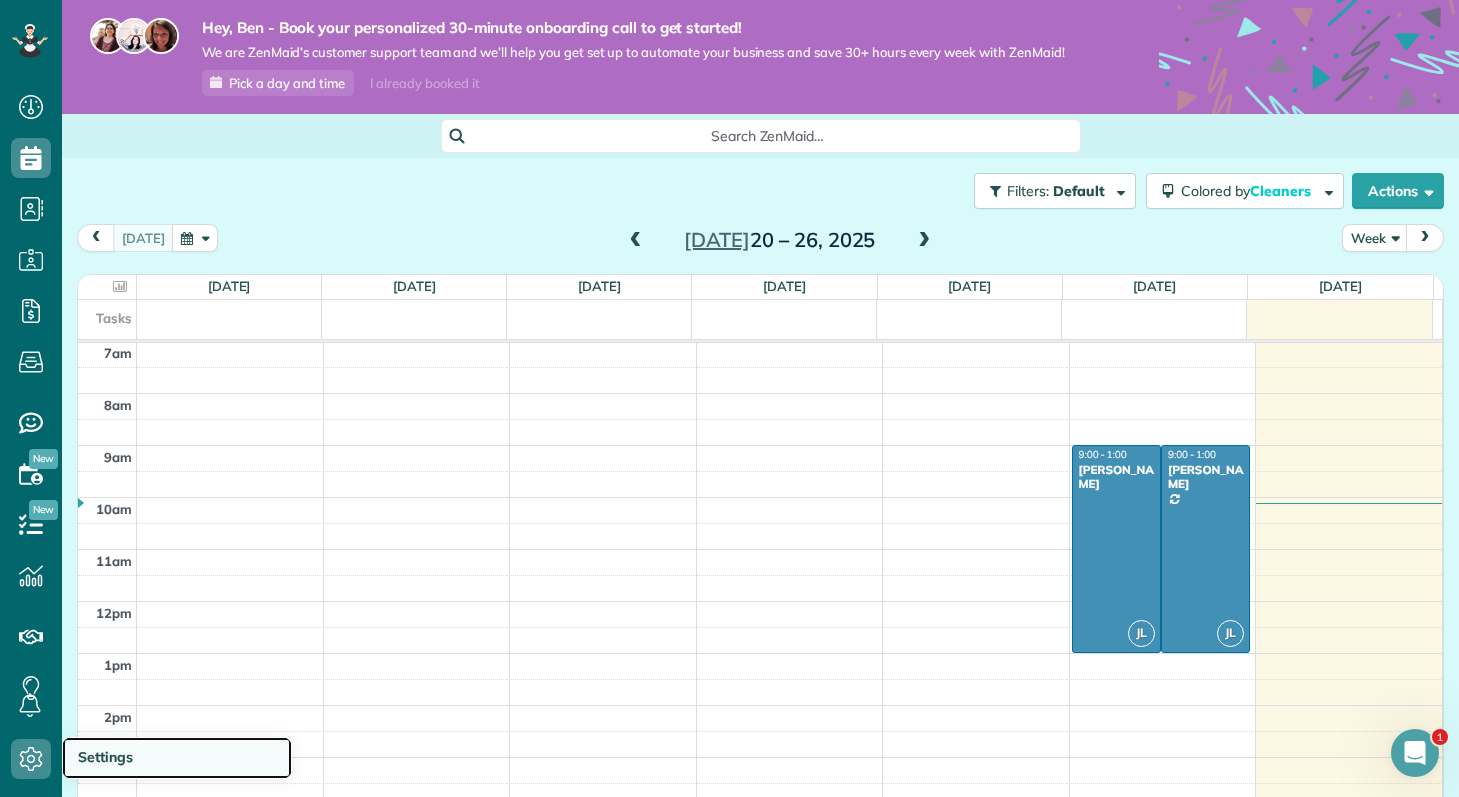 click on "Settings" at bounding box center (105, 757) 